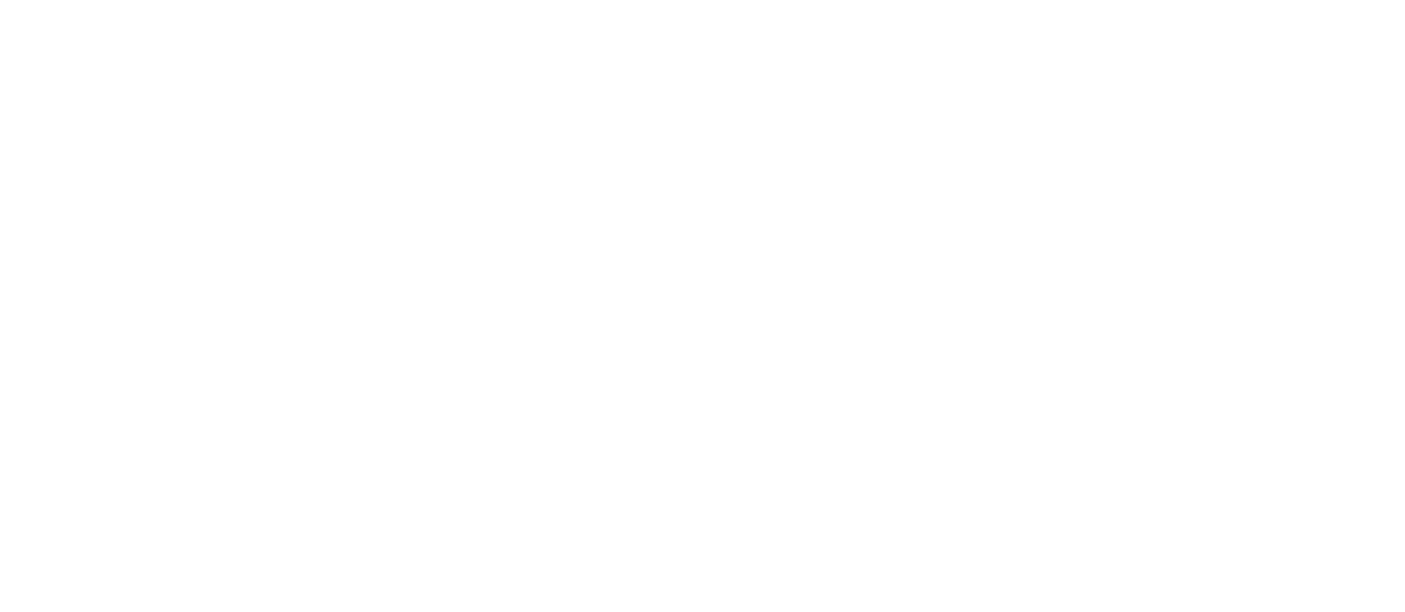 scroll, scrollTop: 0, scrollLeft: 0, axis: both 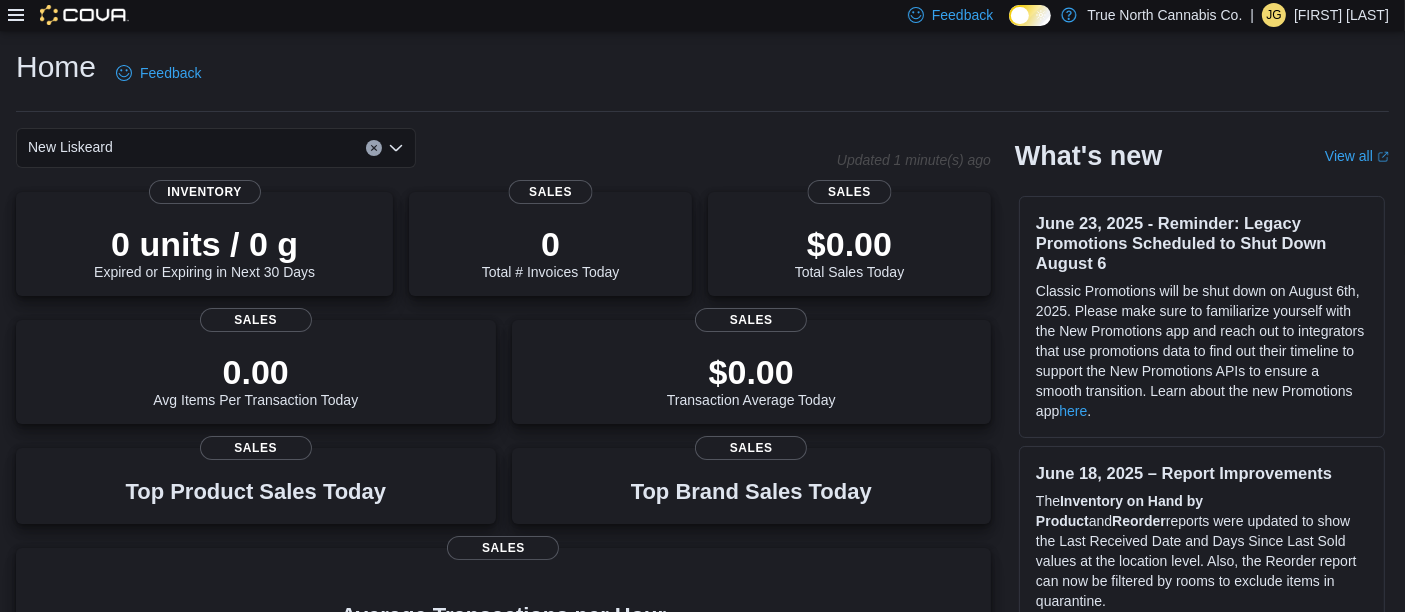 click 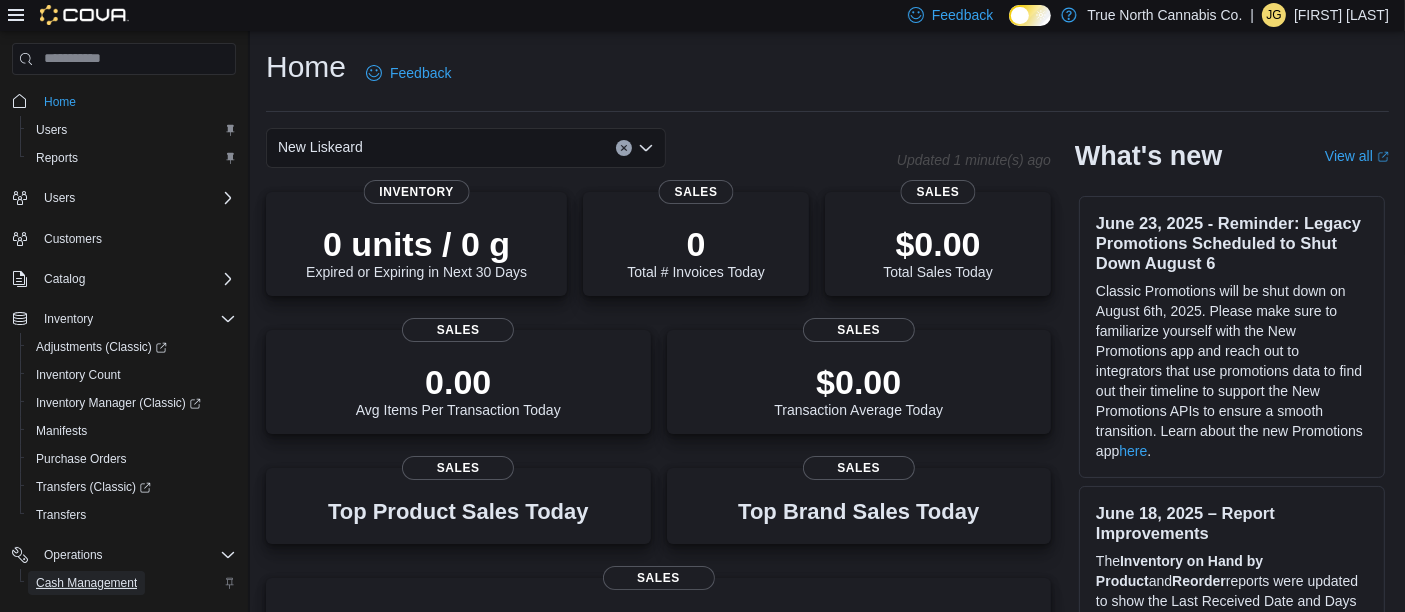 click on "Cash Management" at bounding box center (86, 583) 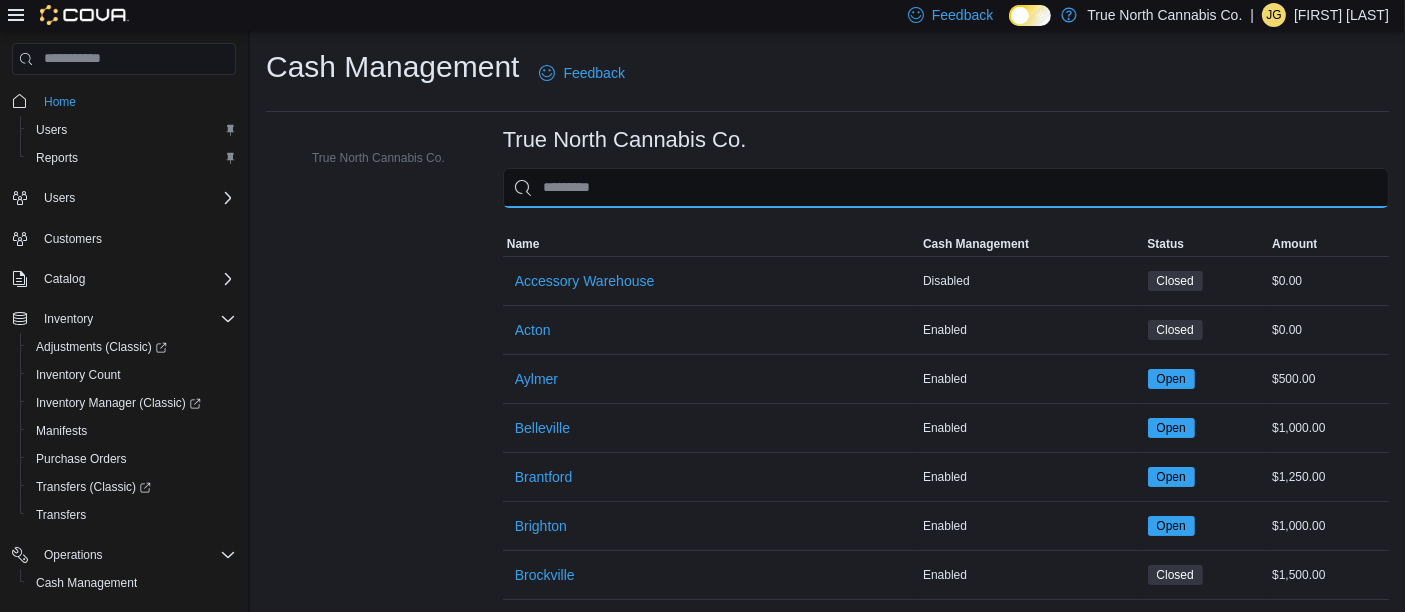 click at bounding box center [946, 188] 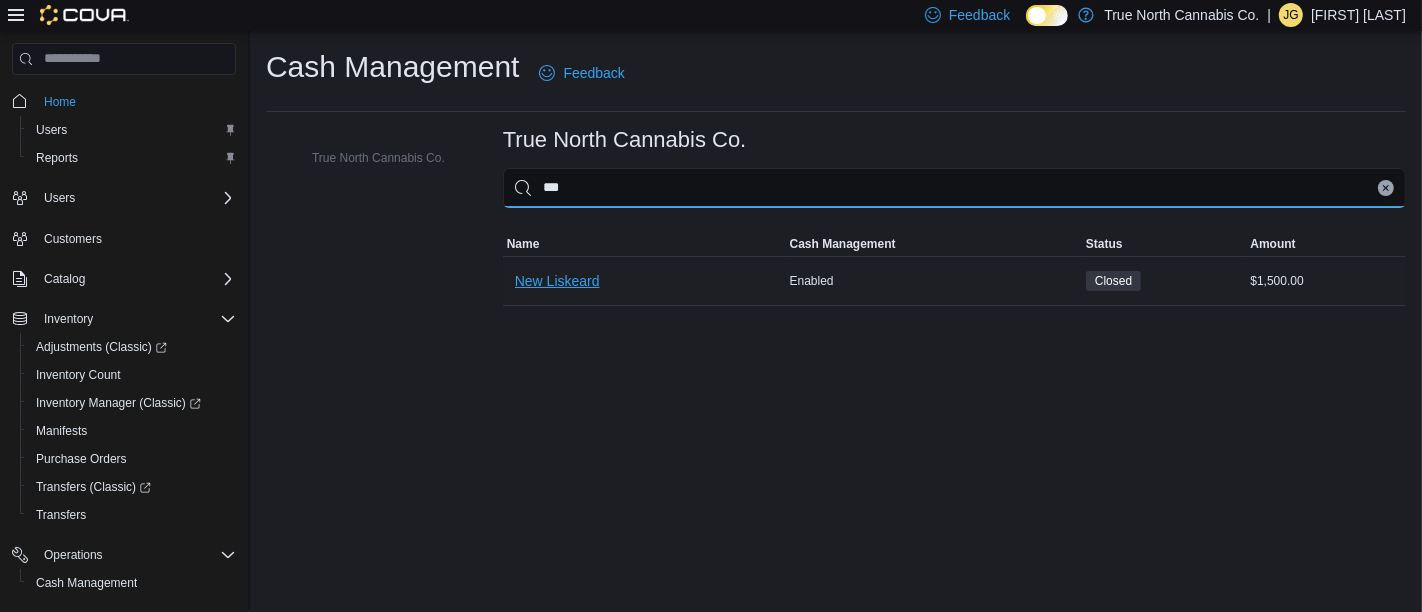 type on "***" 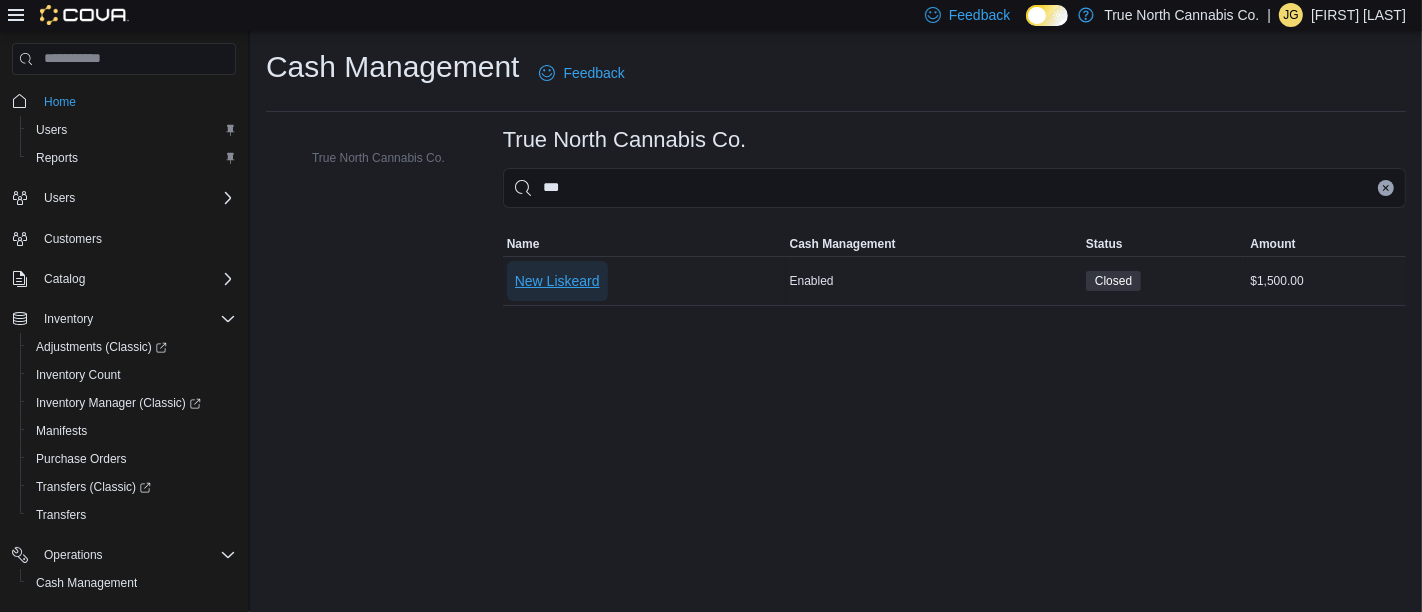 click on "New Liskeard" at bounding box center [557, 281] 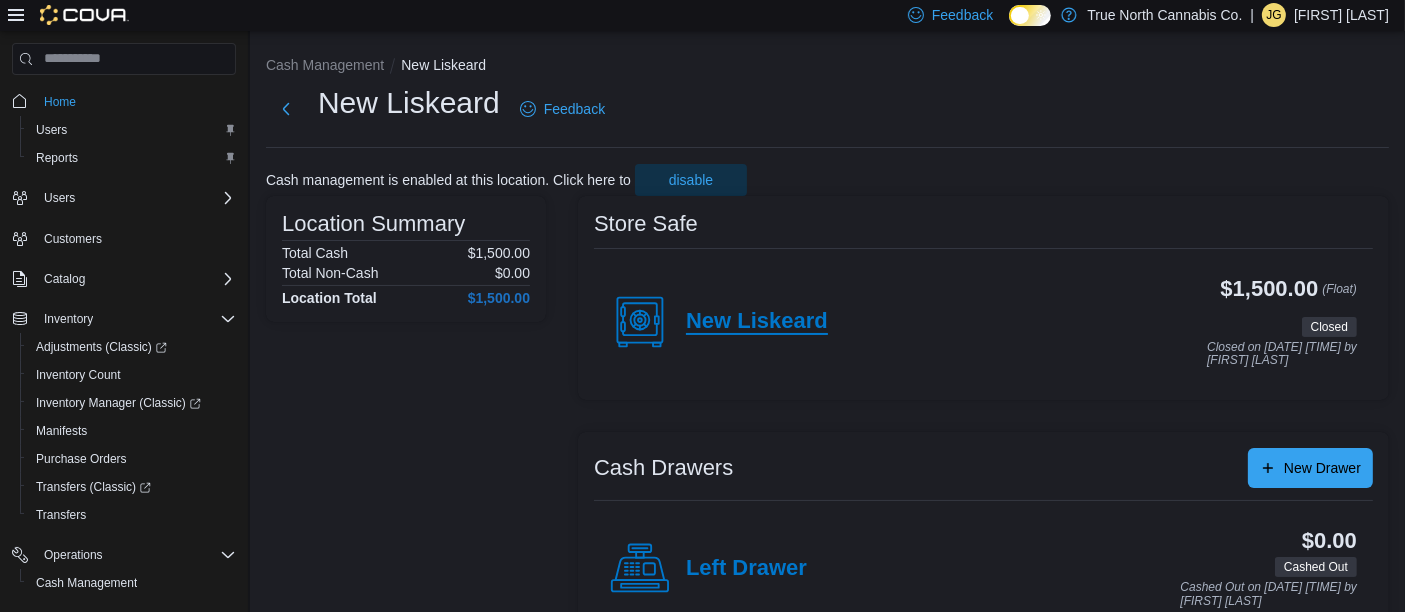 click on "New Liskeard" at bounding box center [757, 322] 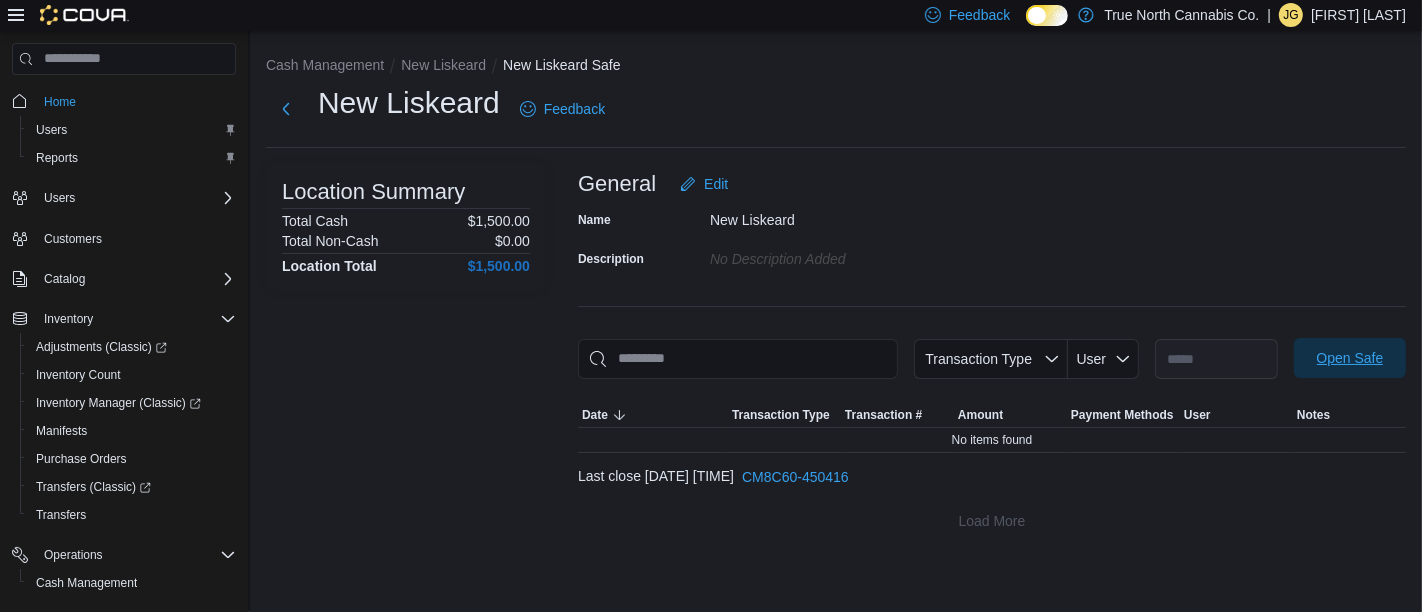 click on "Open Safe" at bounding box center (1350, 358) 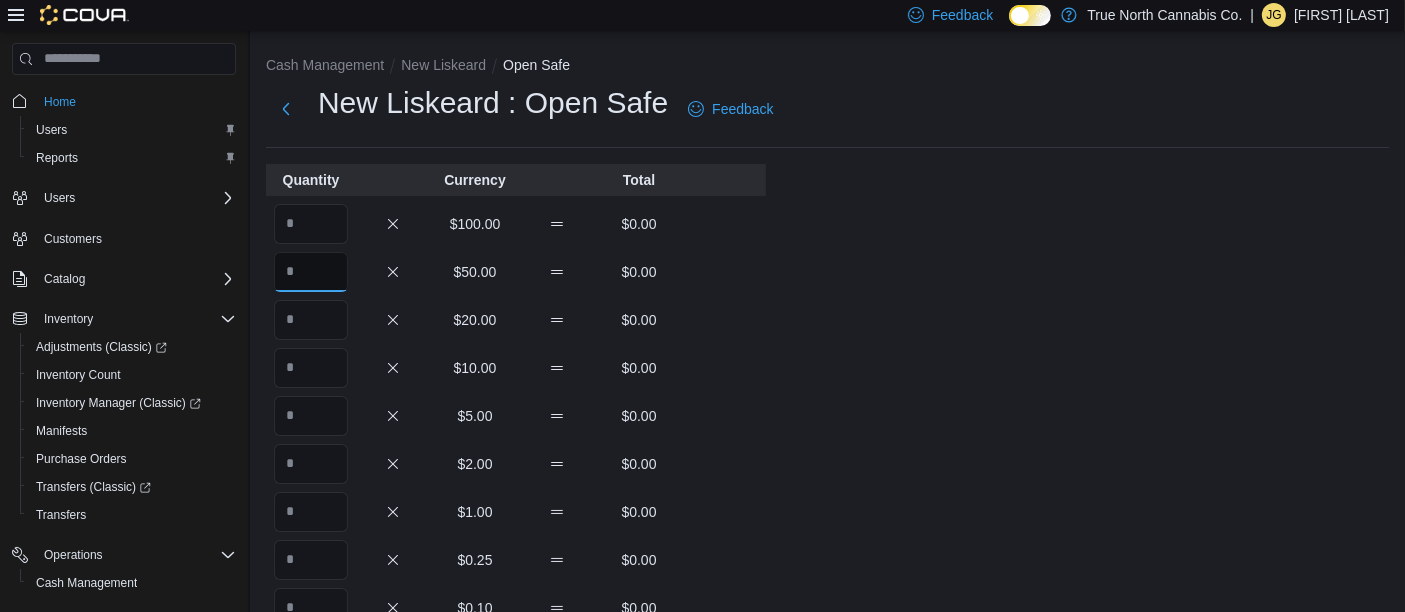 click at bounding box center (311, 272) 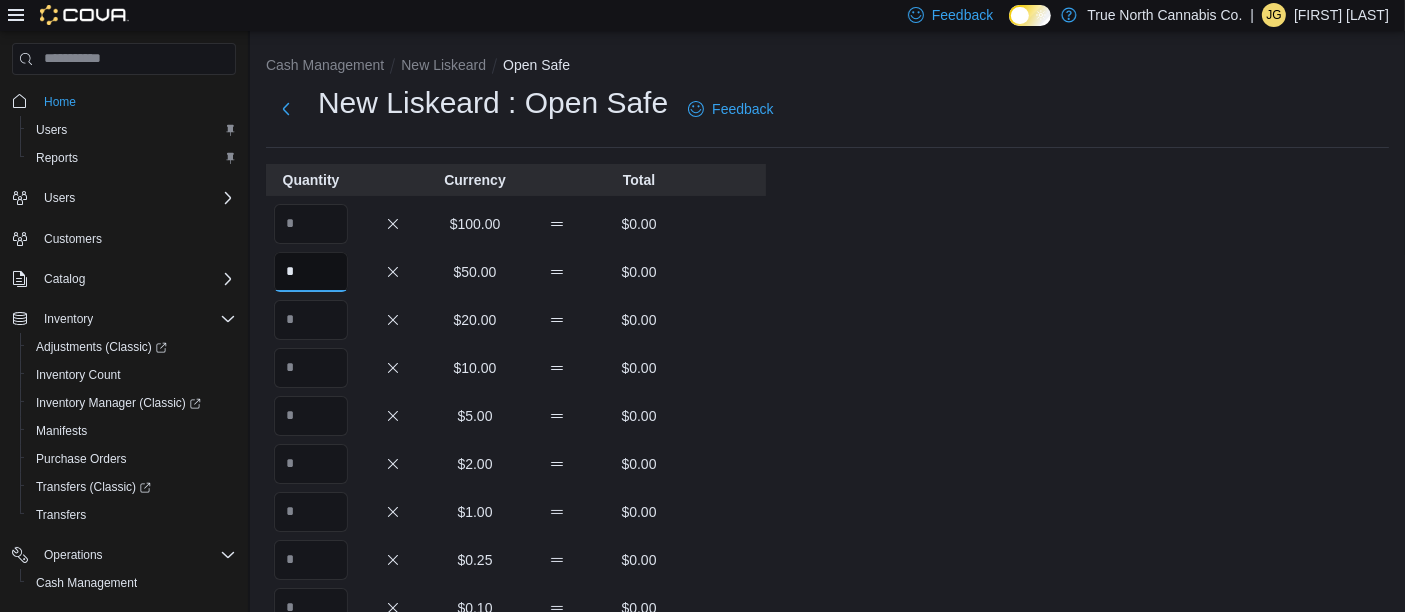 type on "*" 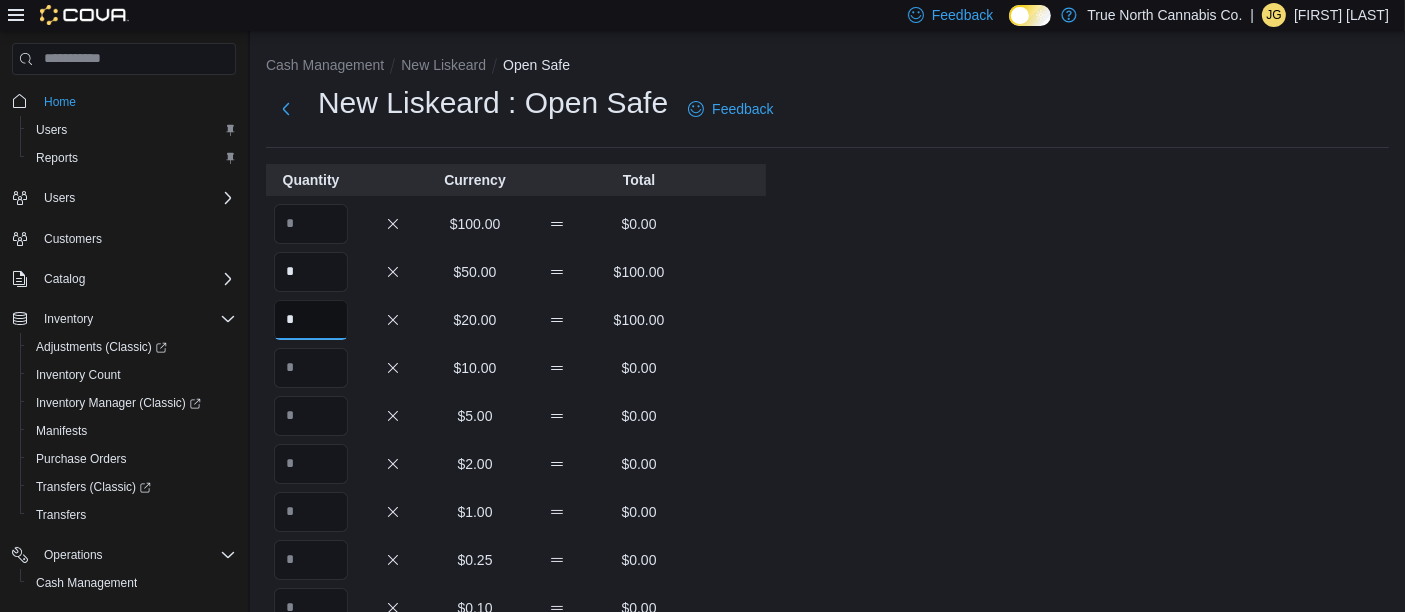 type on "*" 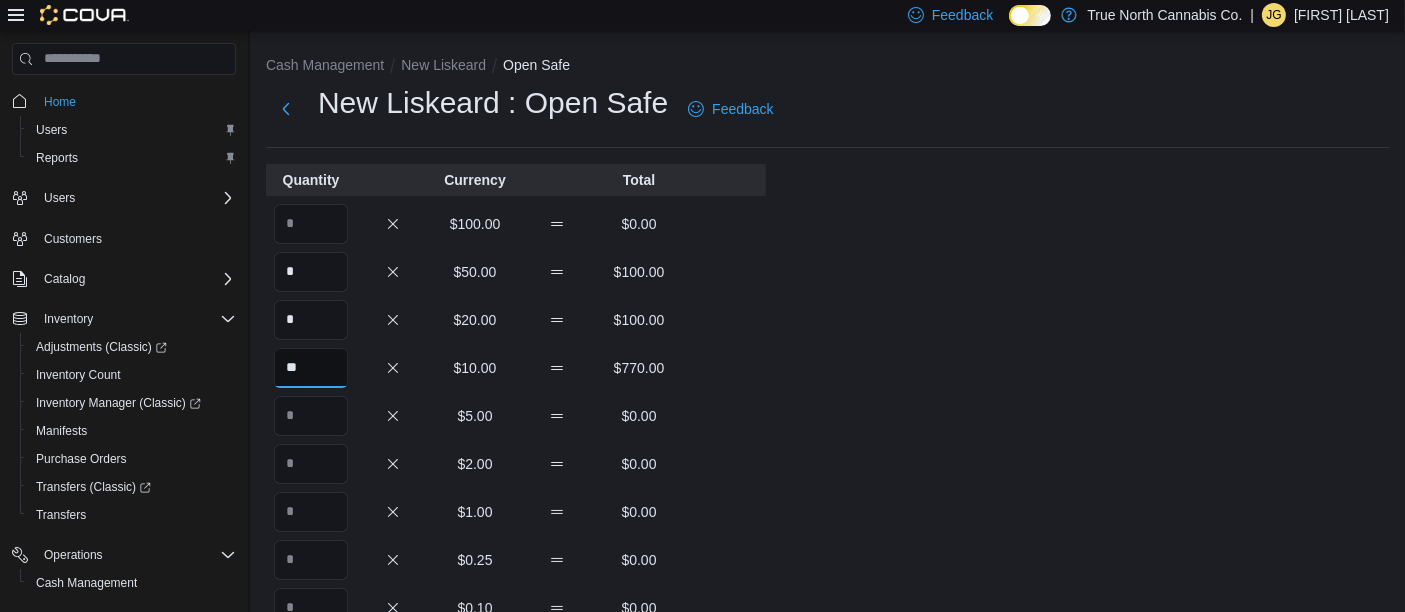 type on "**" 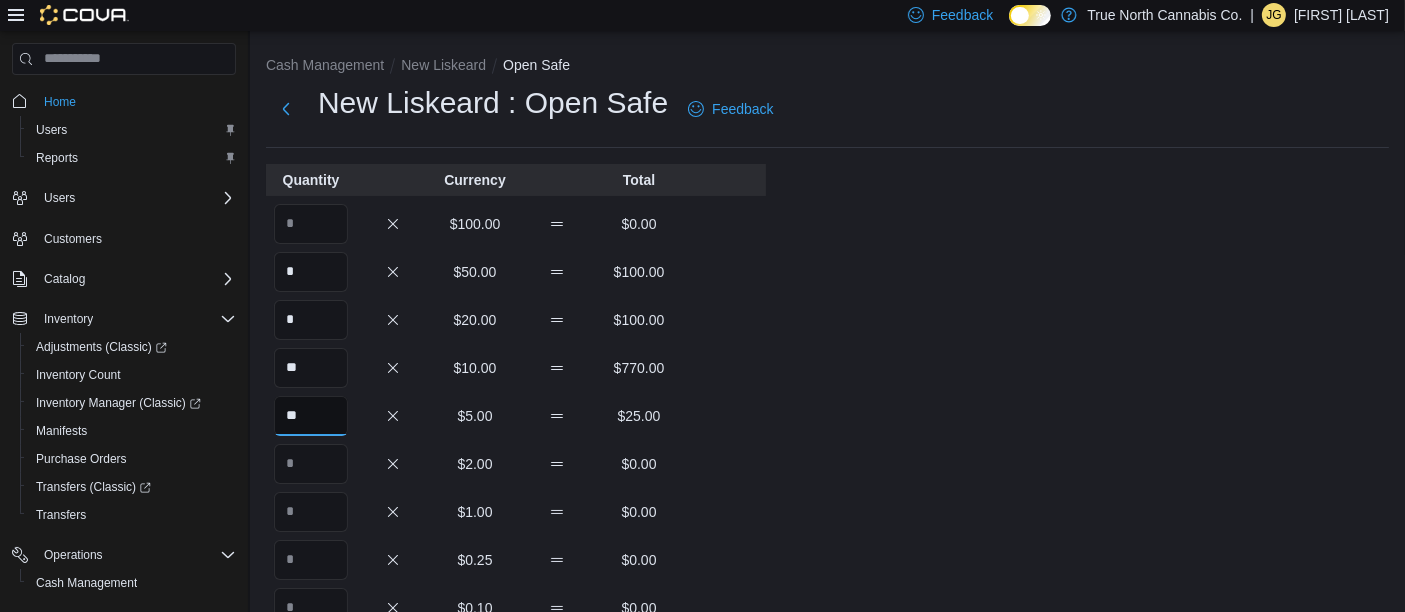 type on "**" 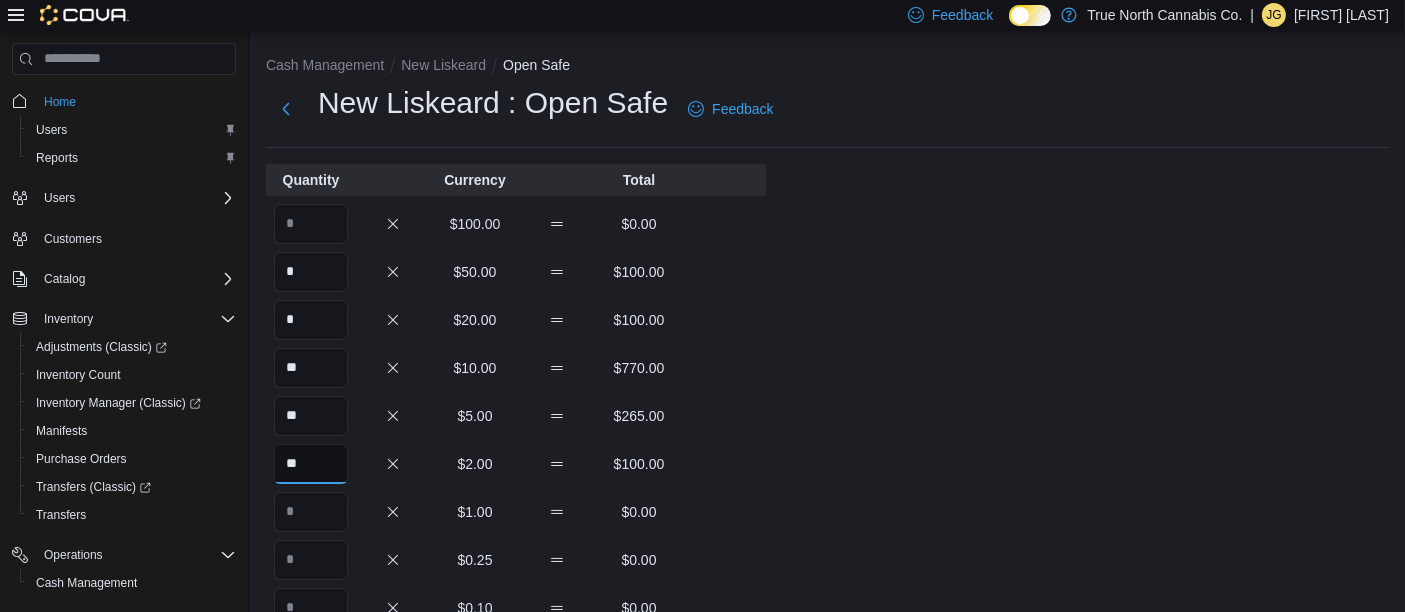 type on "**" 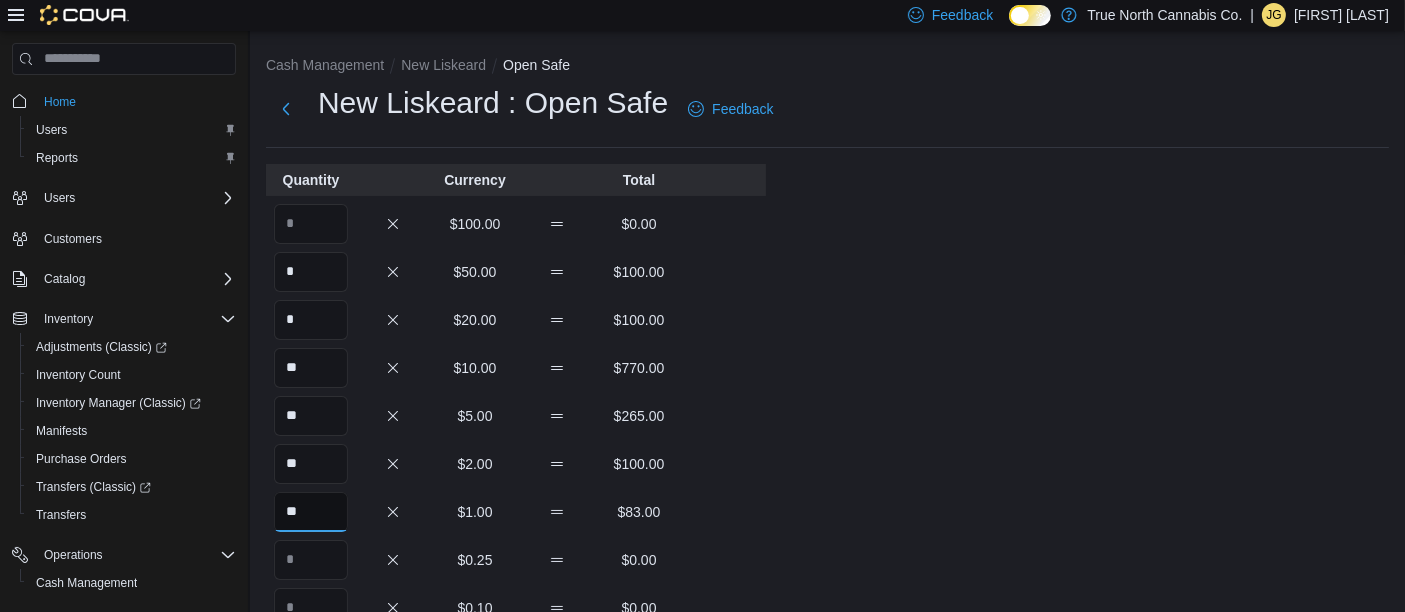 type on "**" 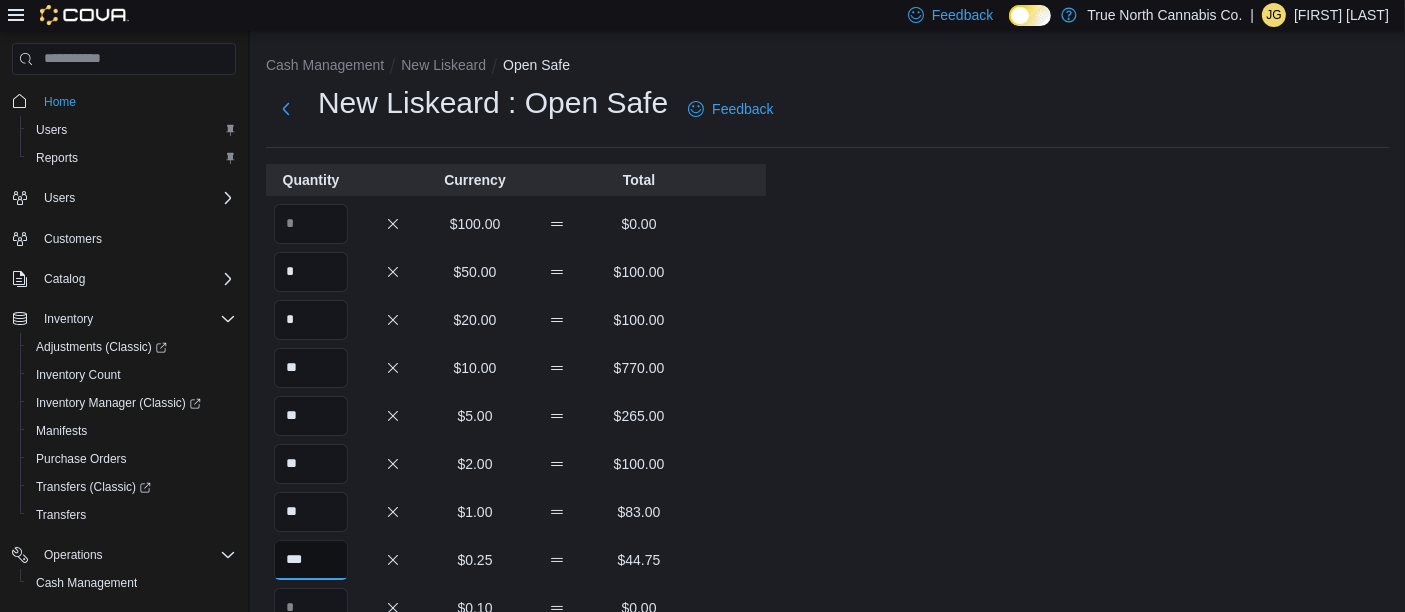 type on "***" 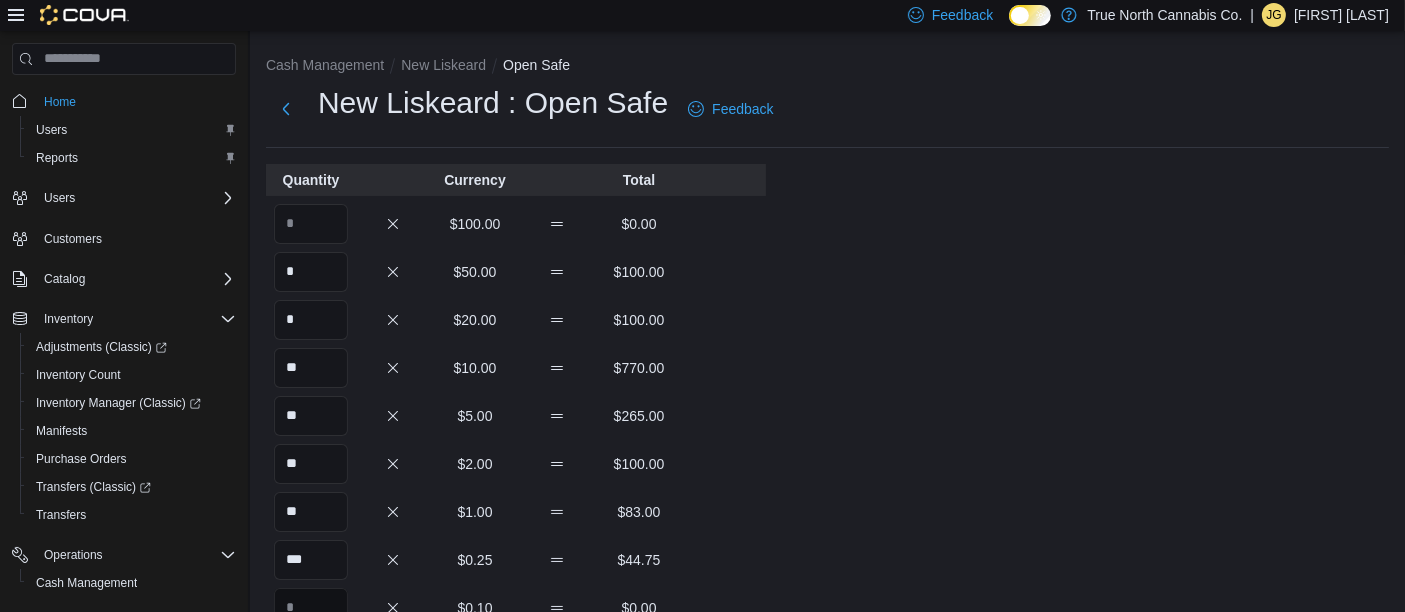 scroll, scrollTop: 14, scrollLeft: 0, axis: vertical 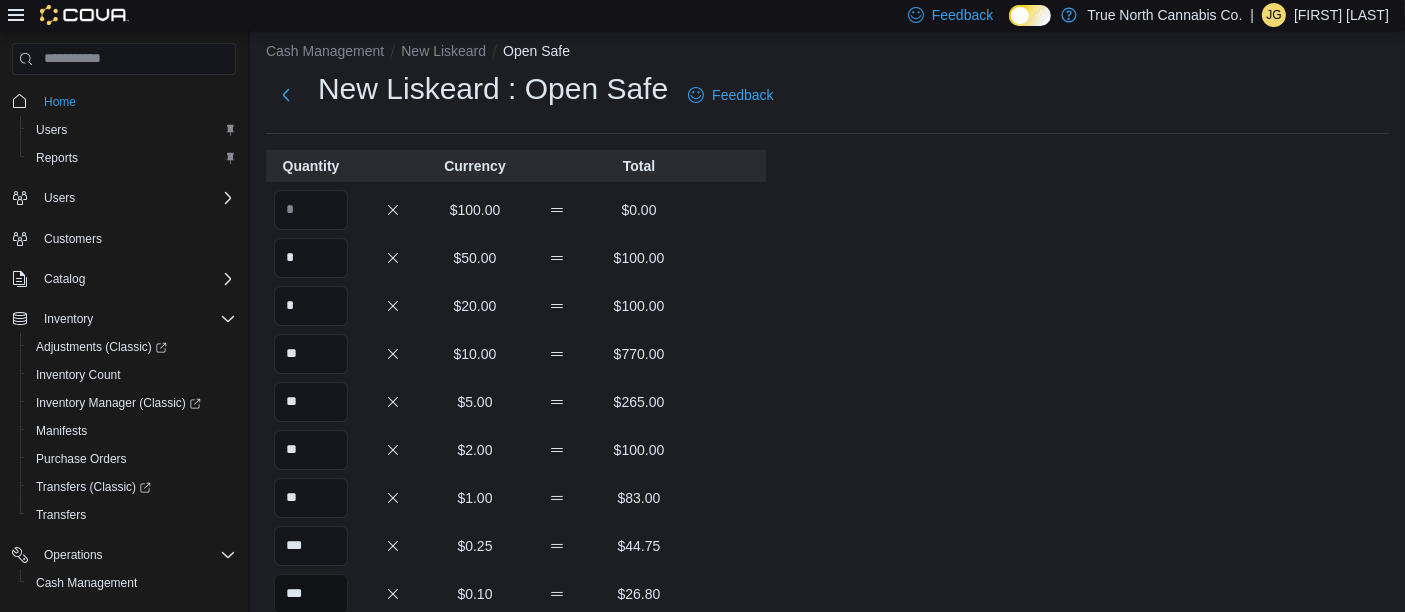 type on "***" 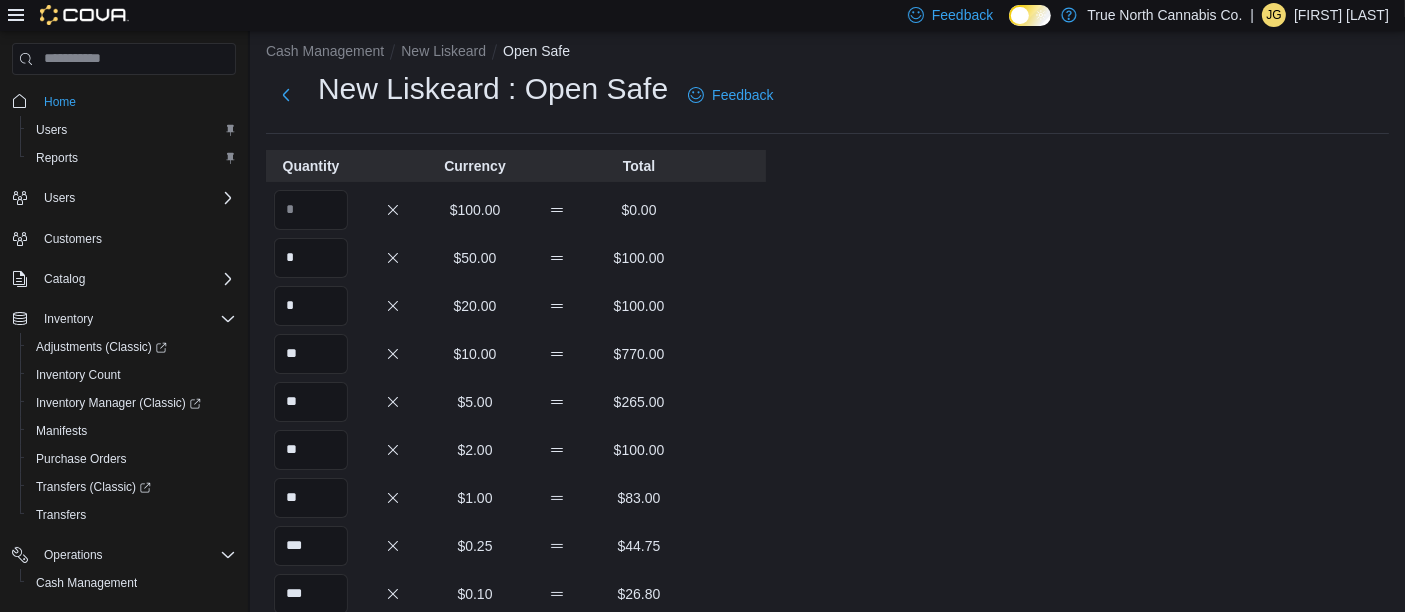 scroll, scrollTop: 348, scrollLeft: 0, axis: vertical 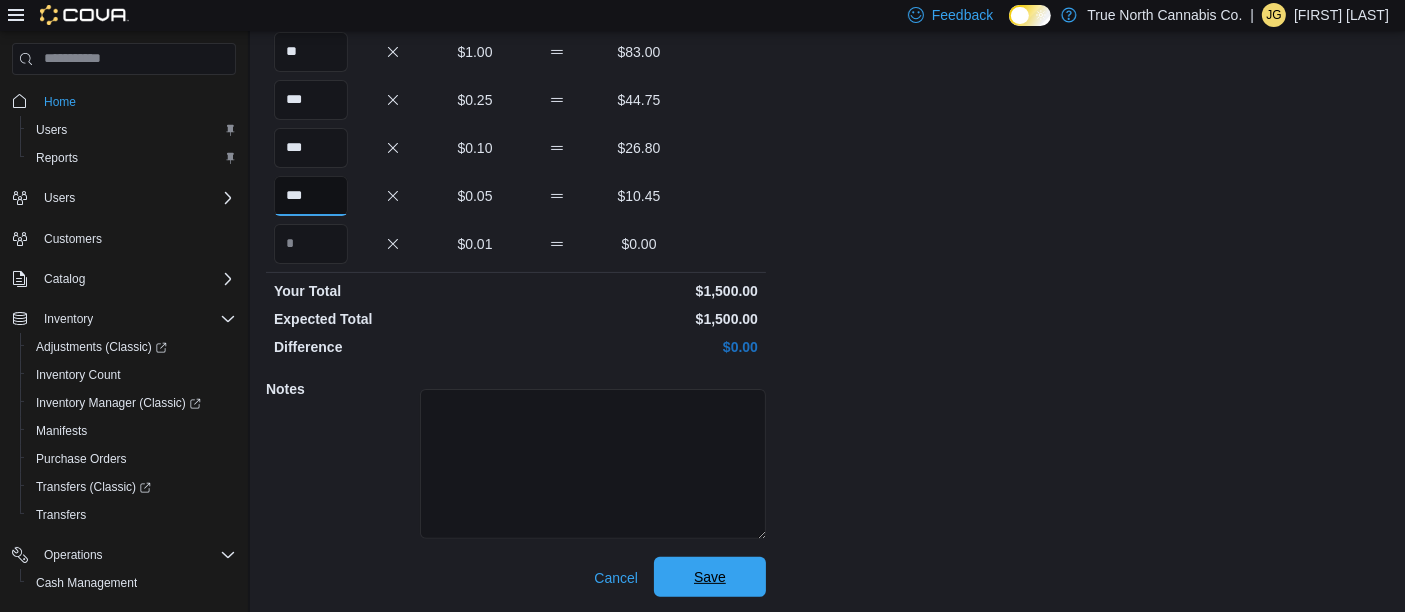 type on "***" 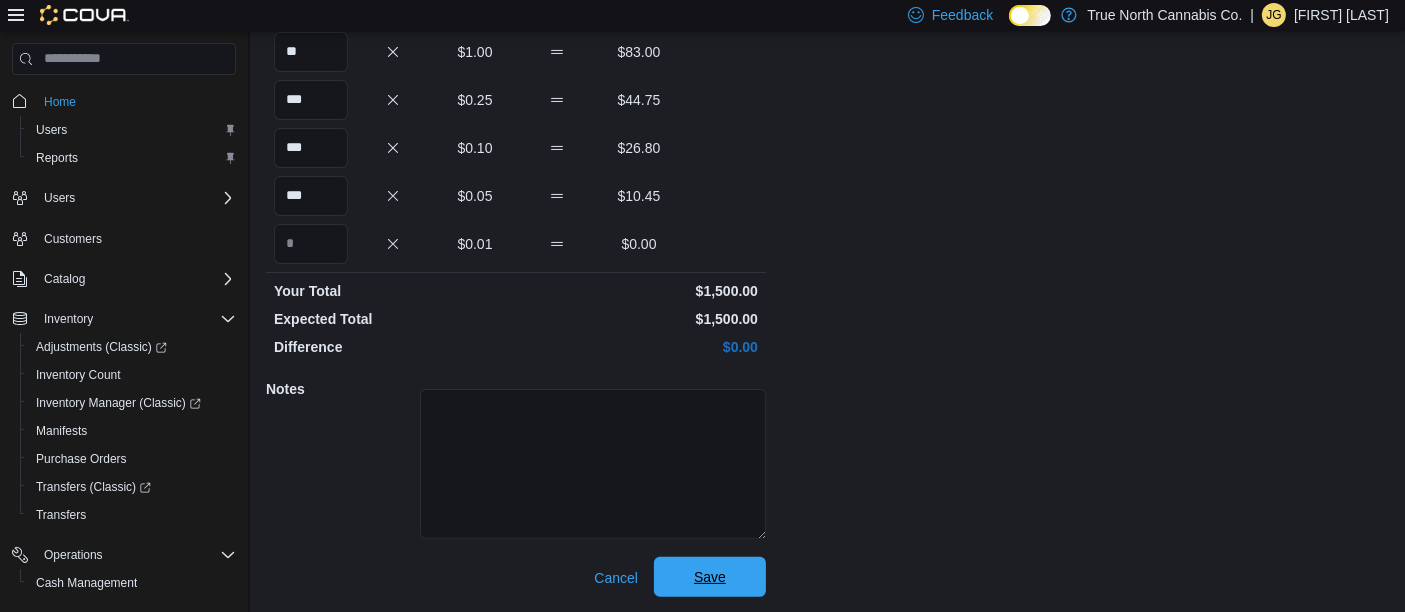 click on "Save" at bounding box center (710, 577) 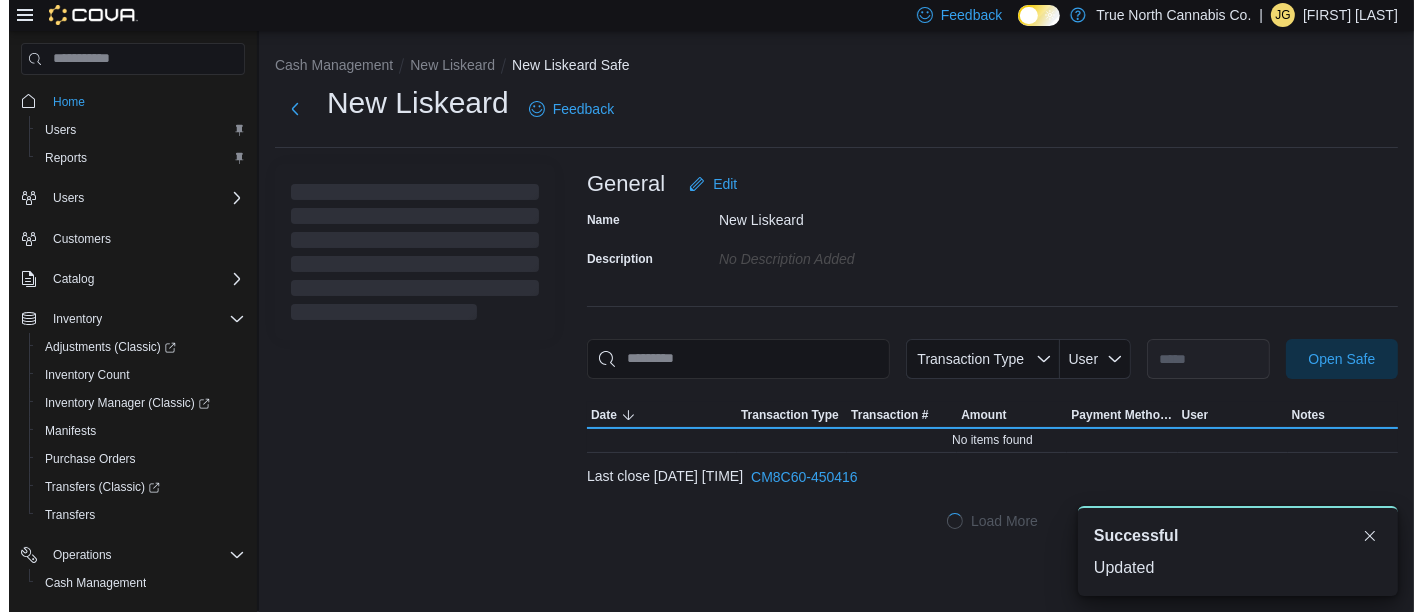 scroll, scrollTop: 0, scrollLeft: 0, axis: both 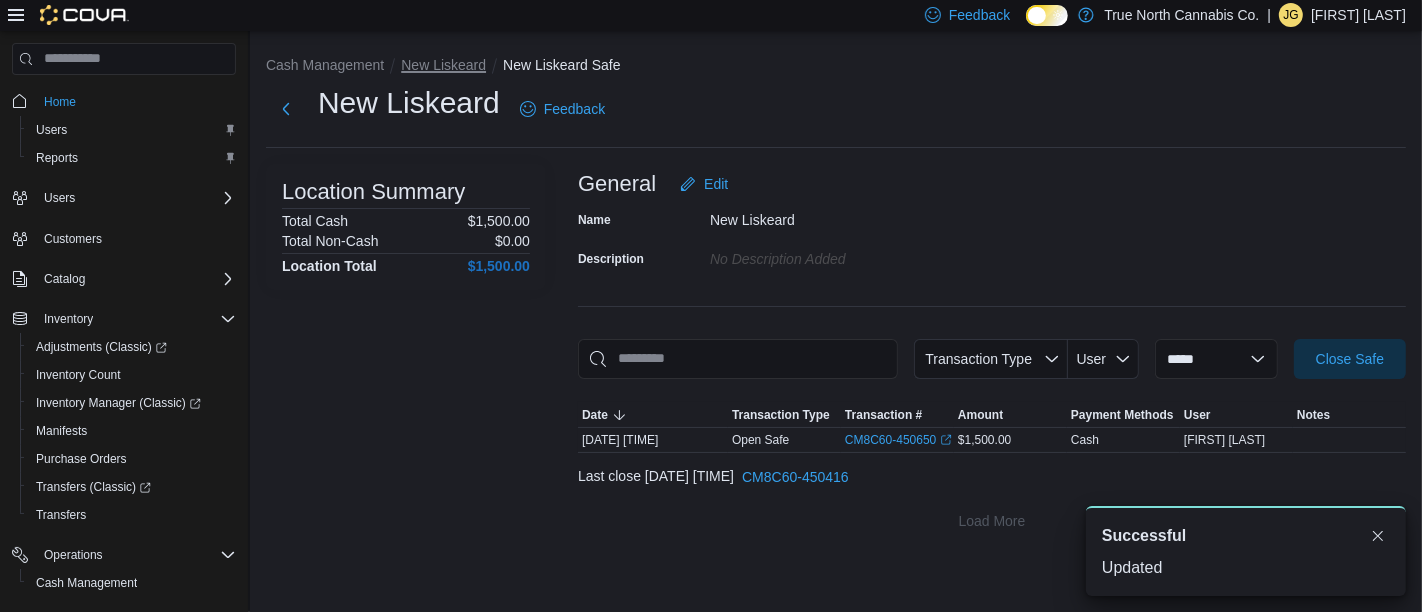 click on "New Liskeard" at bounding box center (443, 65) 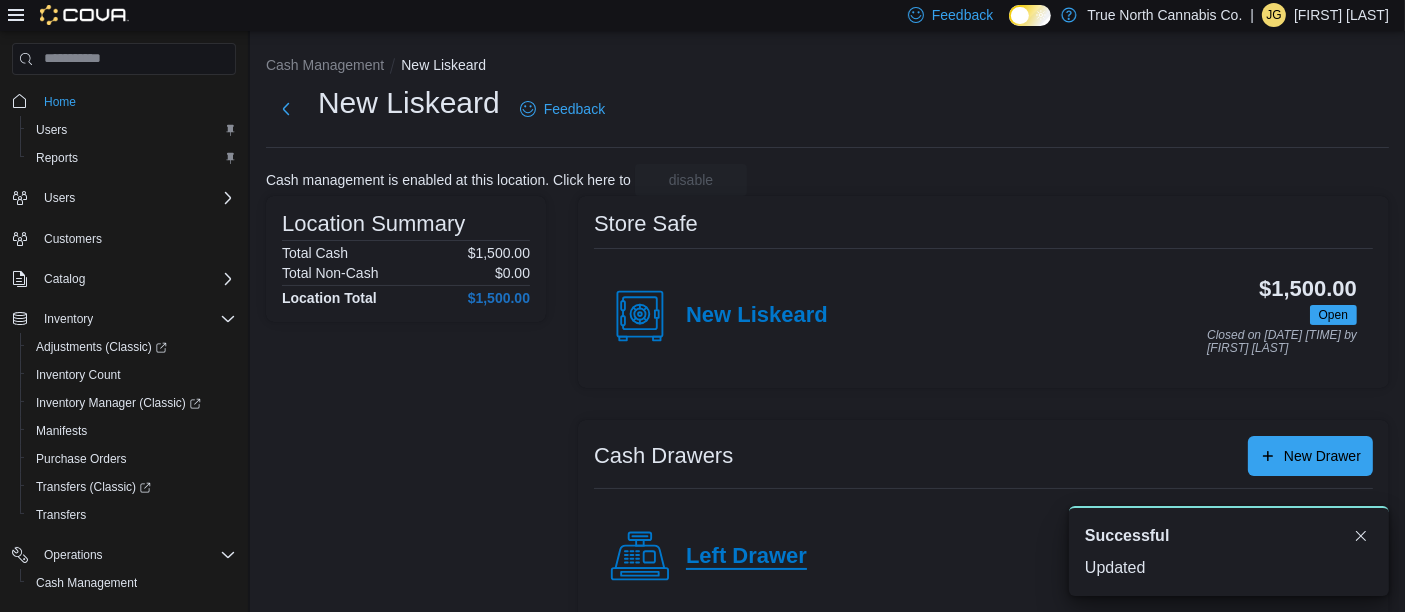 click on "Left Drawer" at bounding box center [746, 557] 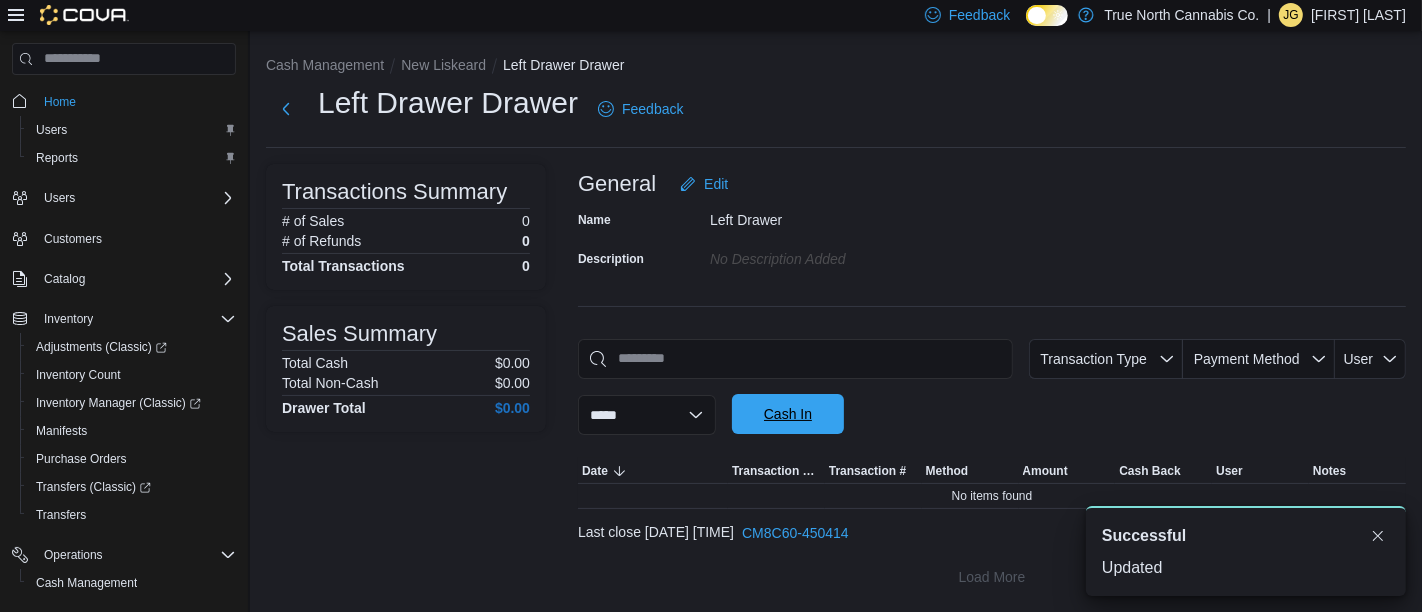 click on "Cash In" at bounding box center [788, 414] 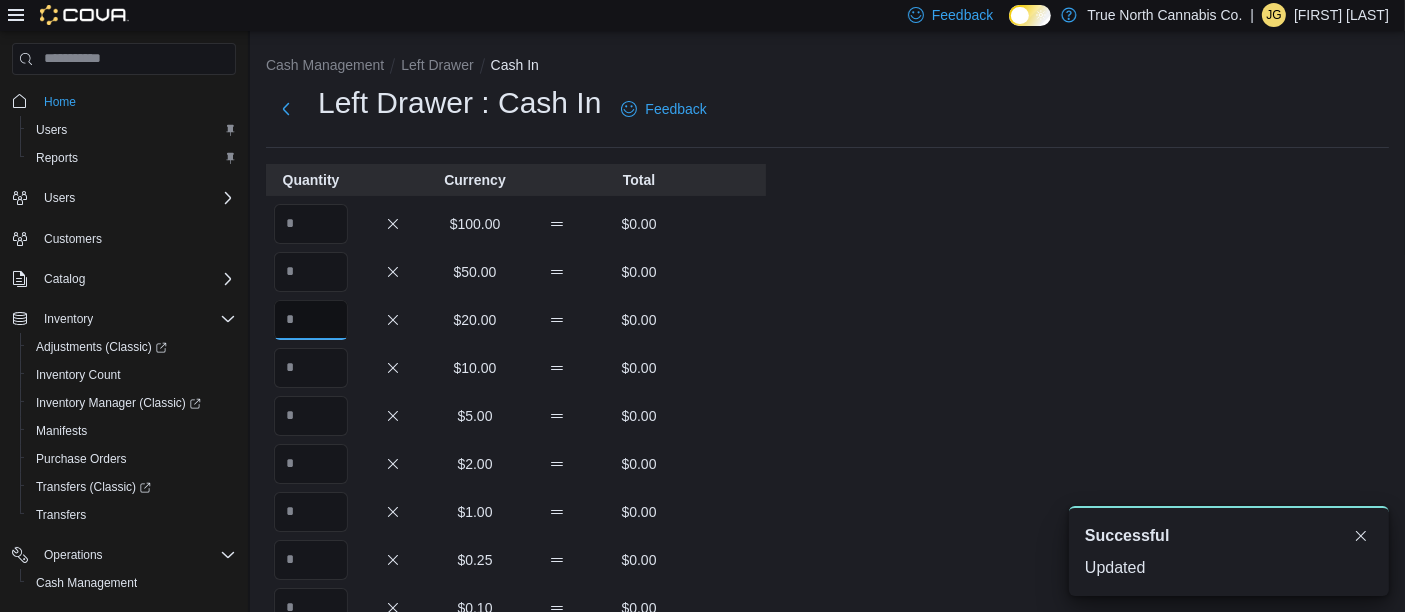 click at bounding box center (311, 320) 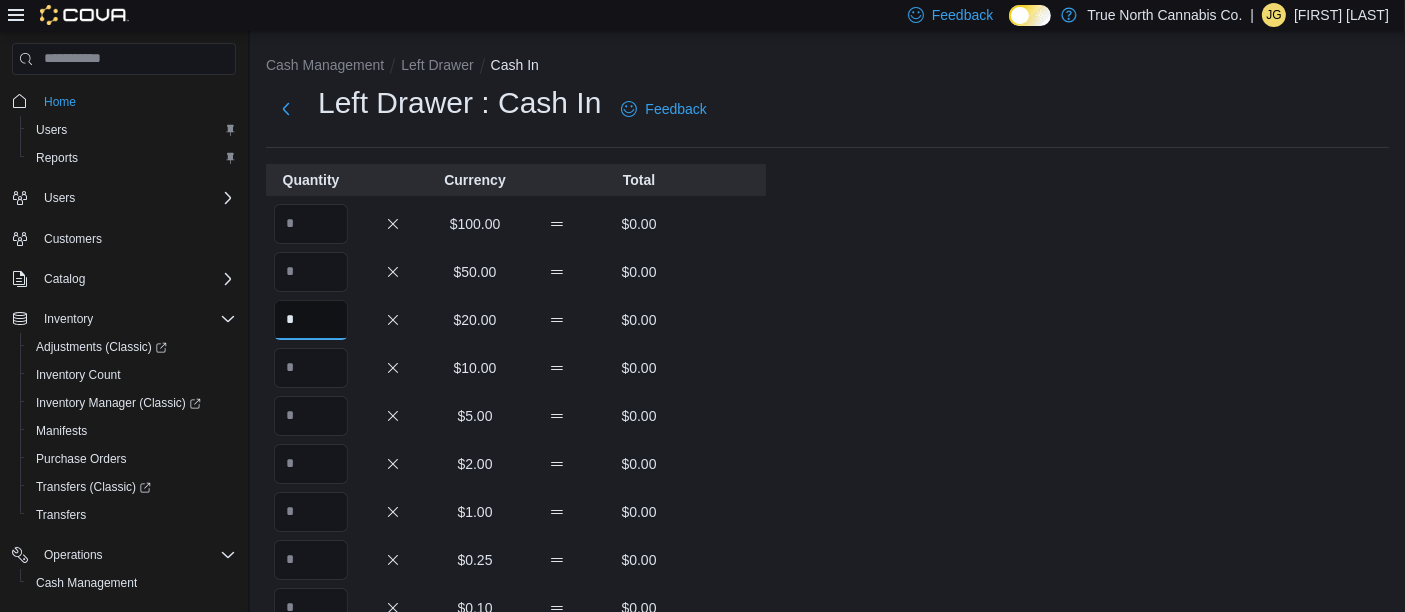 type on "*" 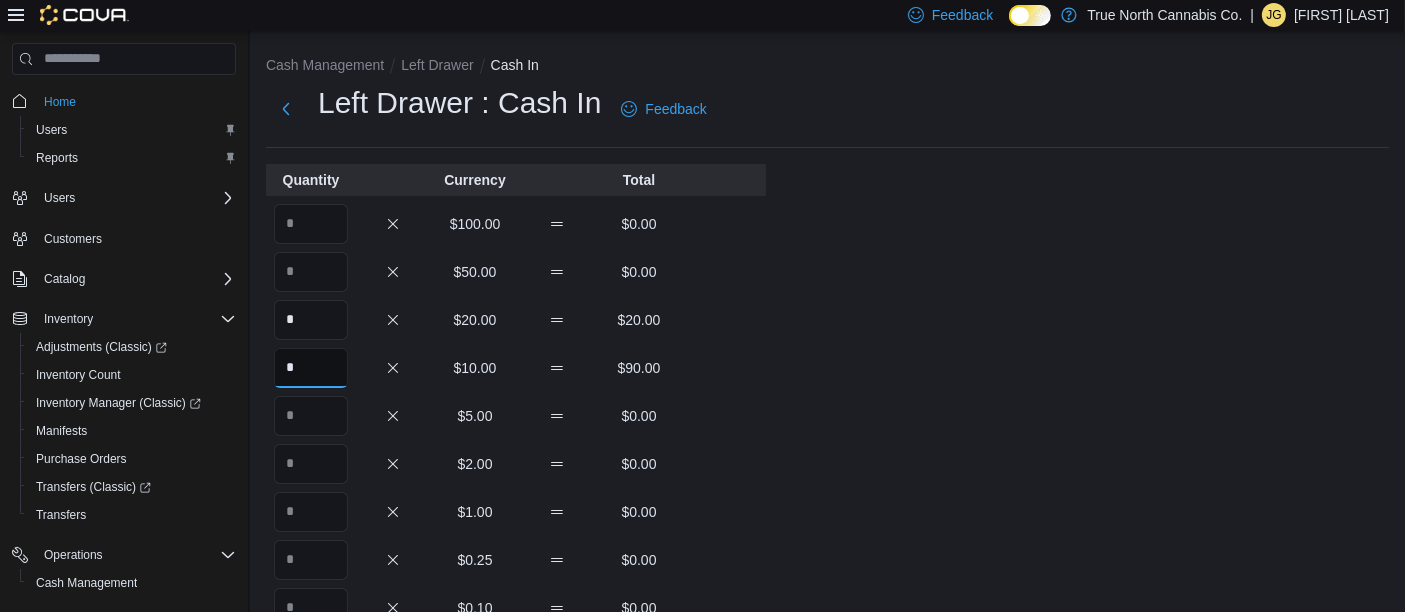 type on "*" 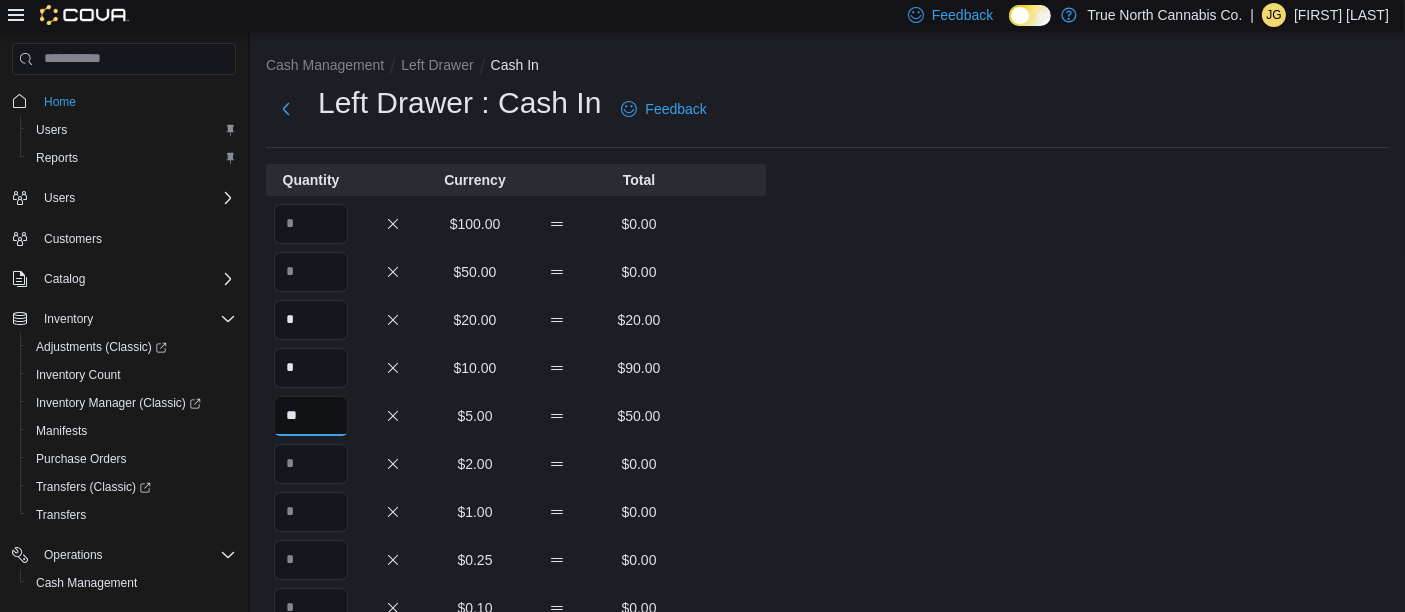 type on "**" 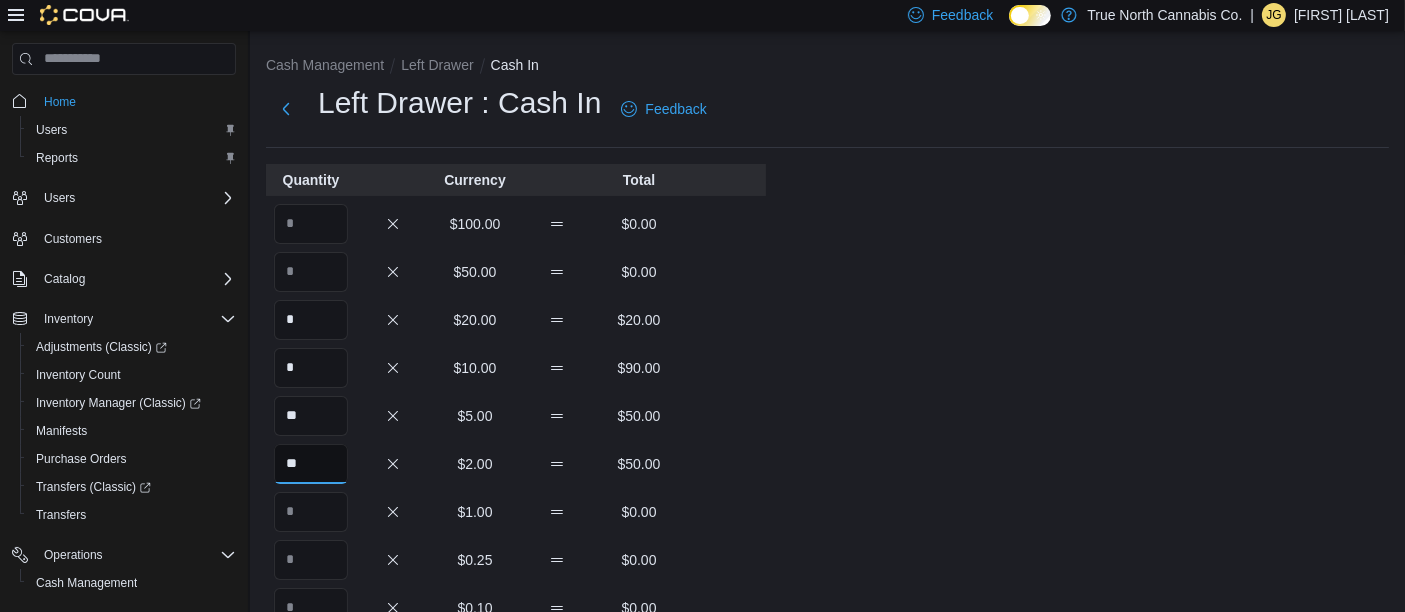 type on "**" 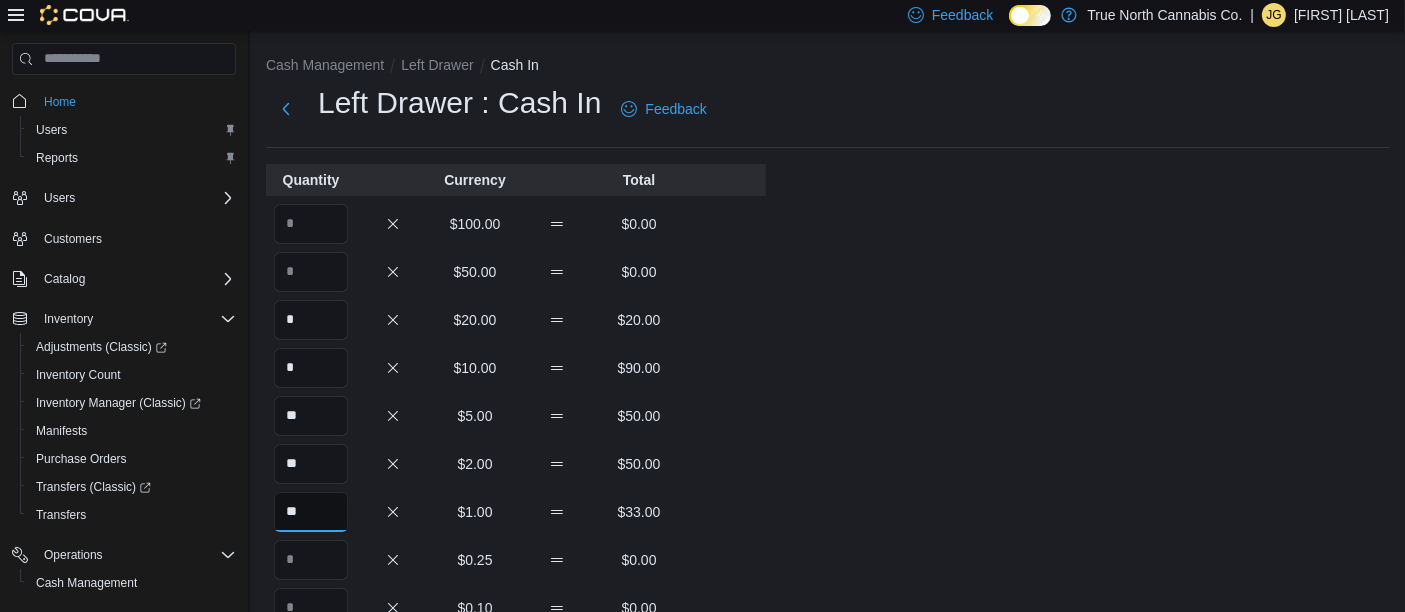 type on "**" 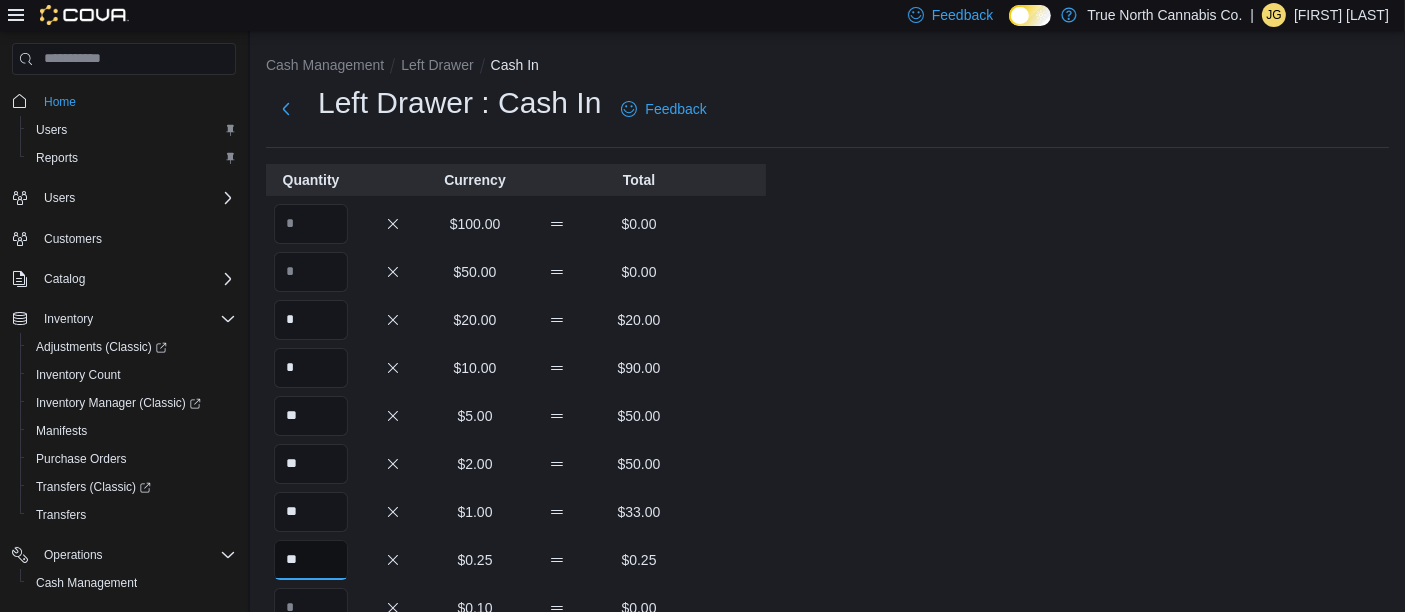 type on "**" 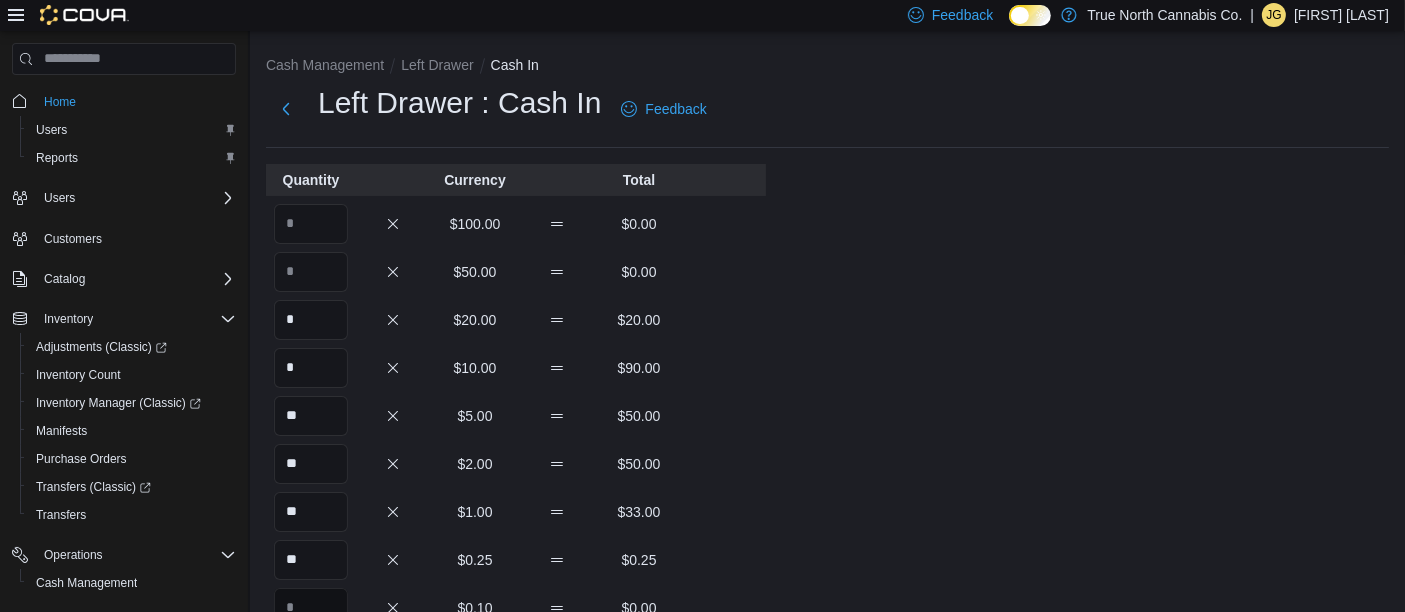 scroll, scrollTop: 14, scrollLeft: 0, axis: vertical 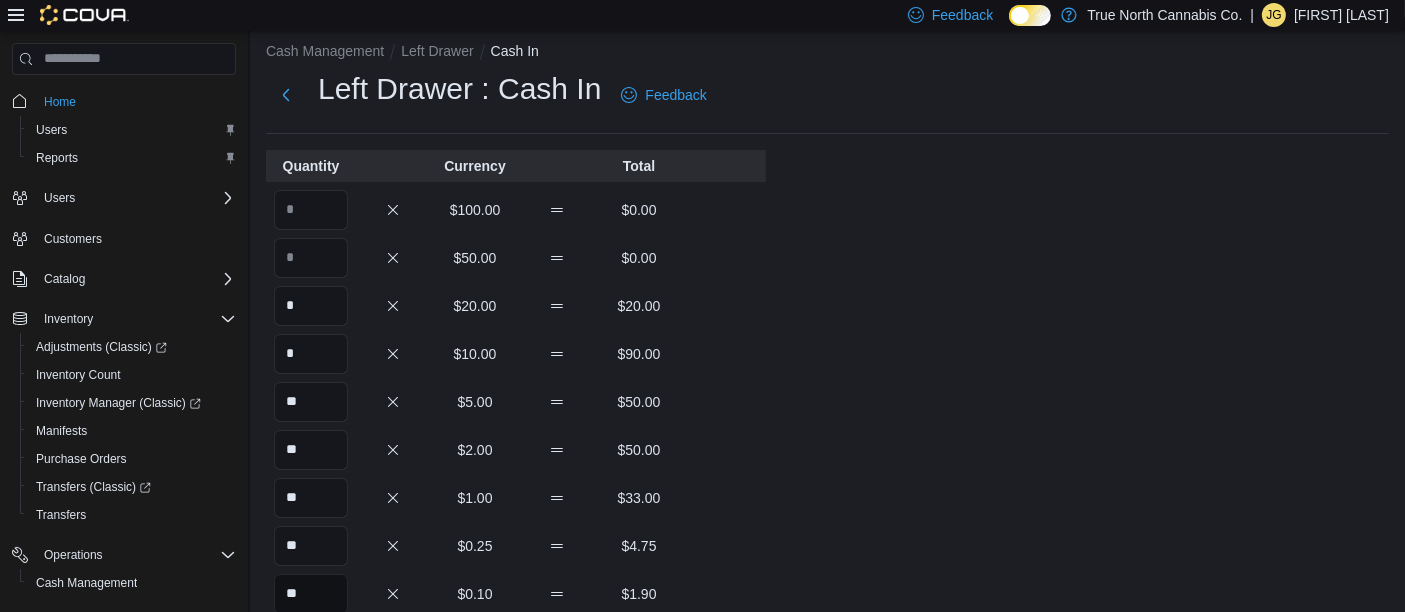 type on "**" 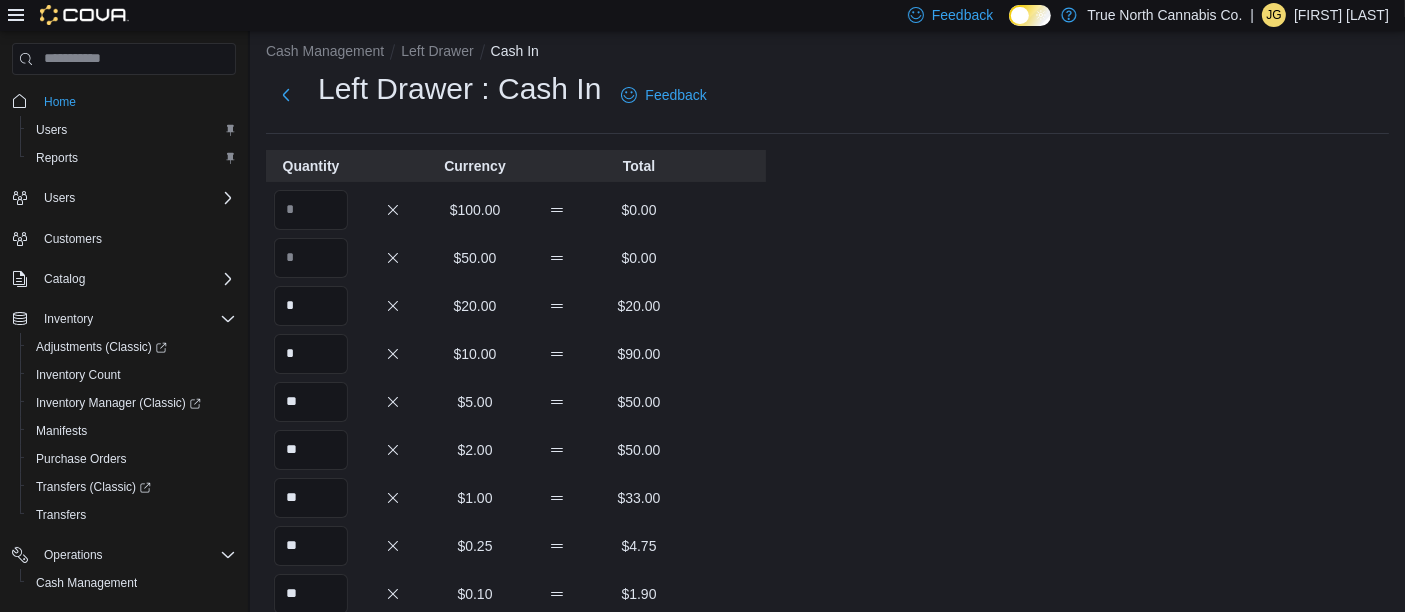 scroll, scrollTop: 348, scrollLeft: 0, axis: vertical 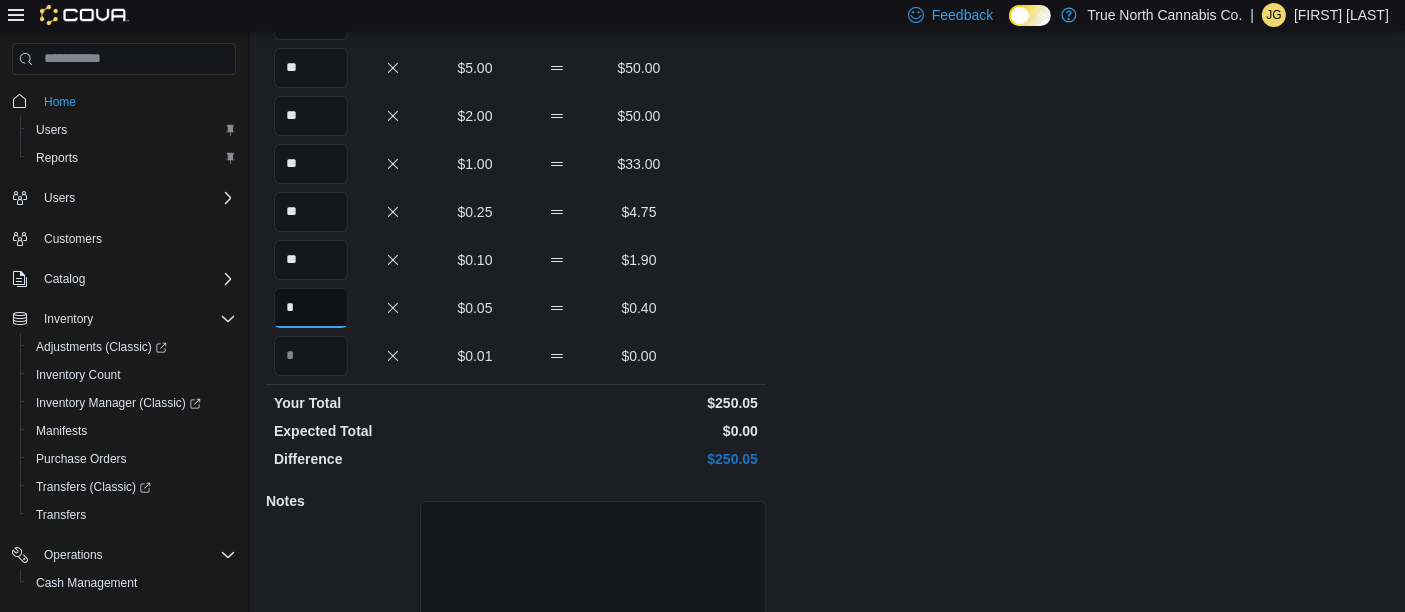 type on "*" 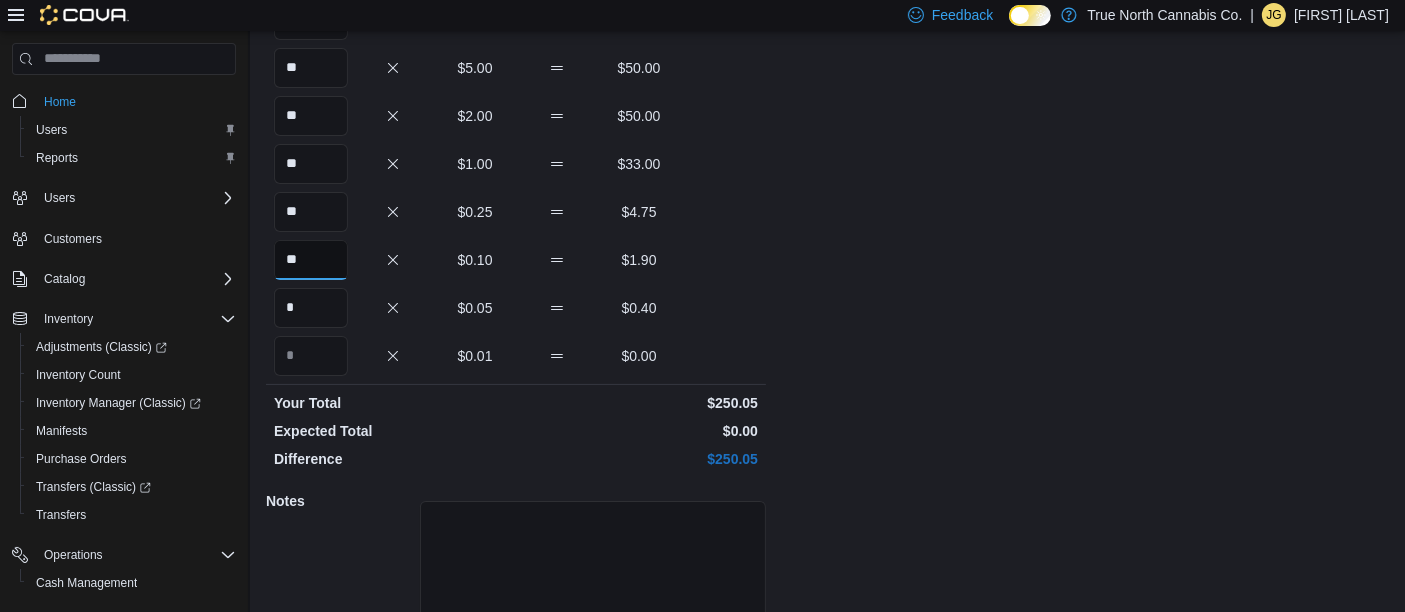 click on "**" at bounding box center (311, 260) 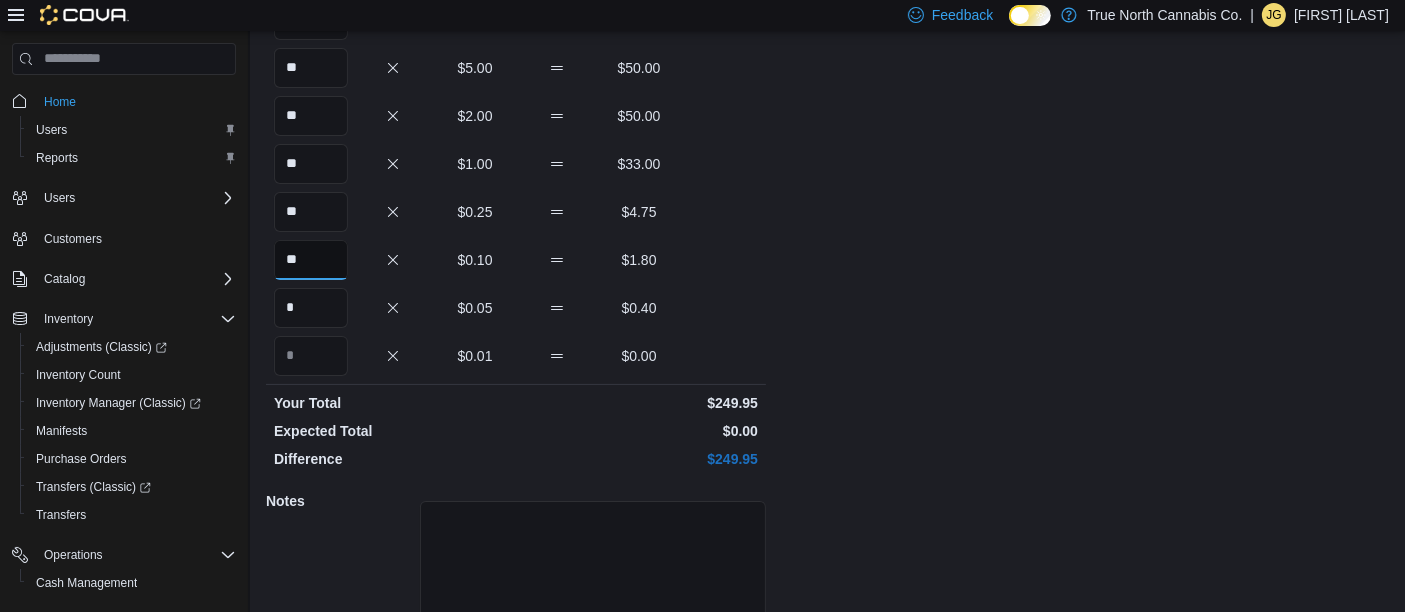 type on "**" 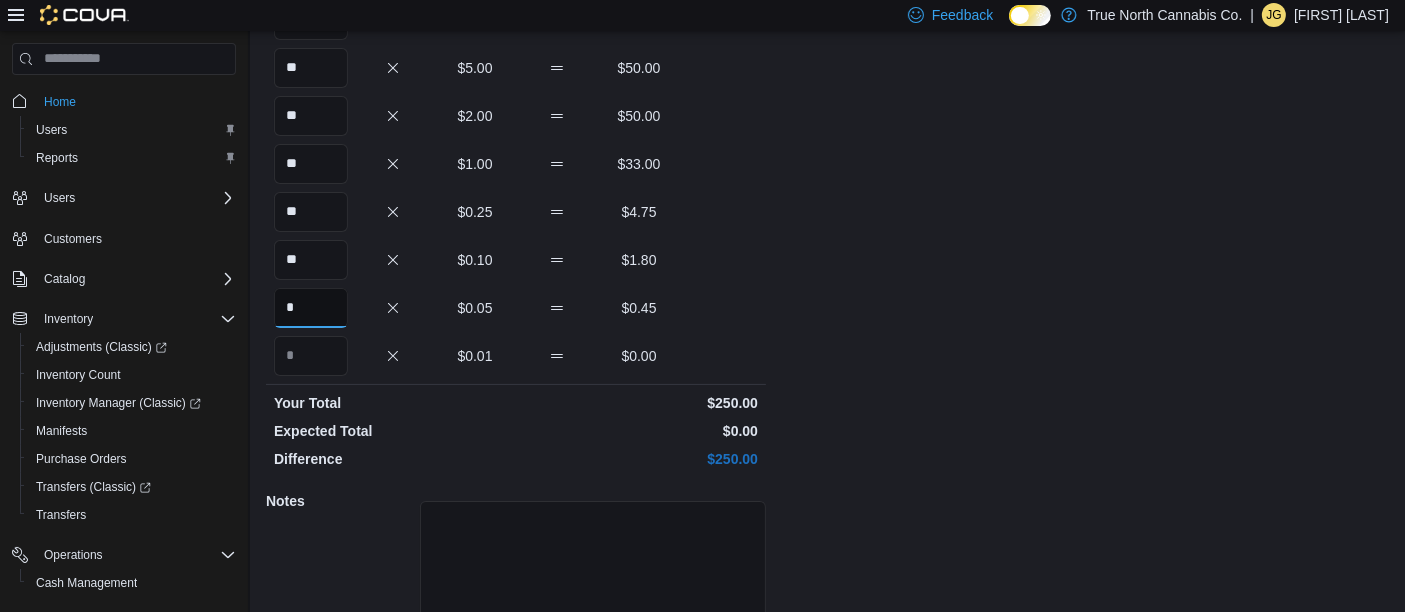scroll, scrollTop: 460, scrollLeft: 0, axis: vertical 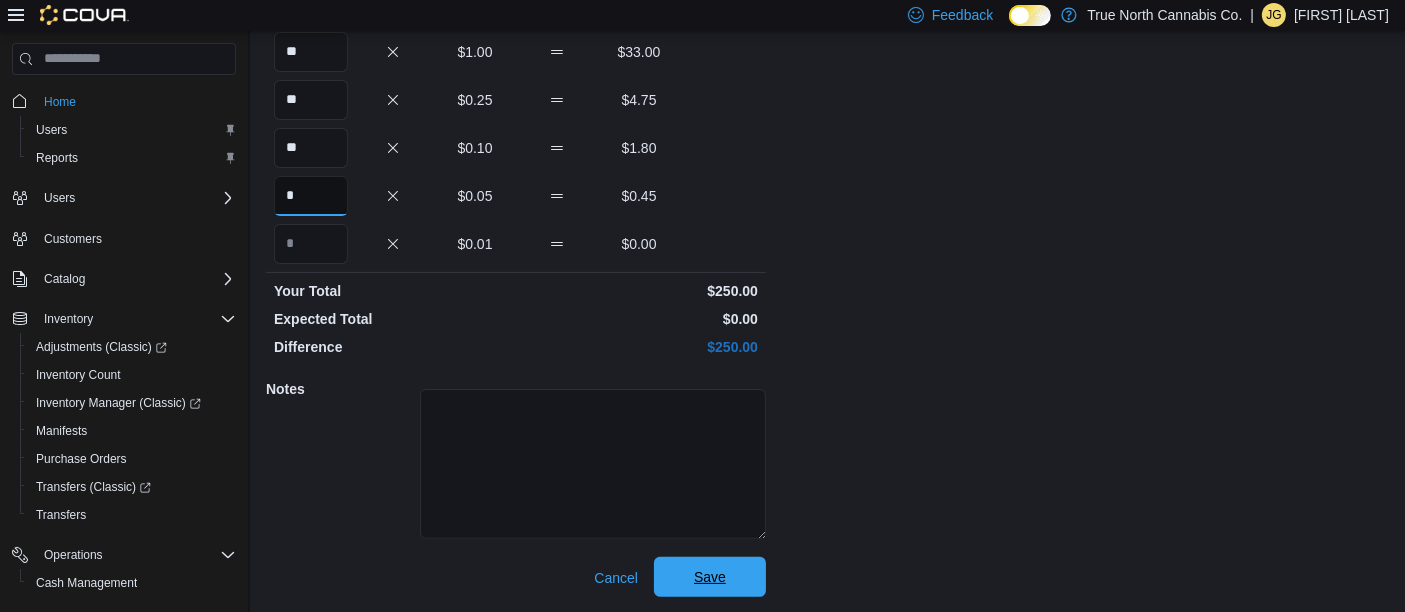 type on "*" 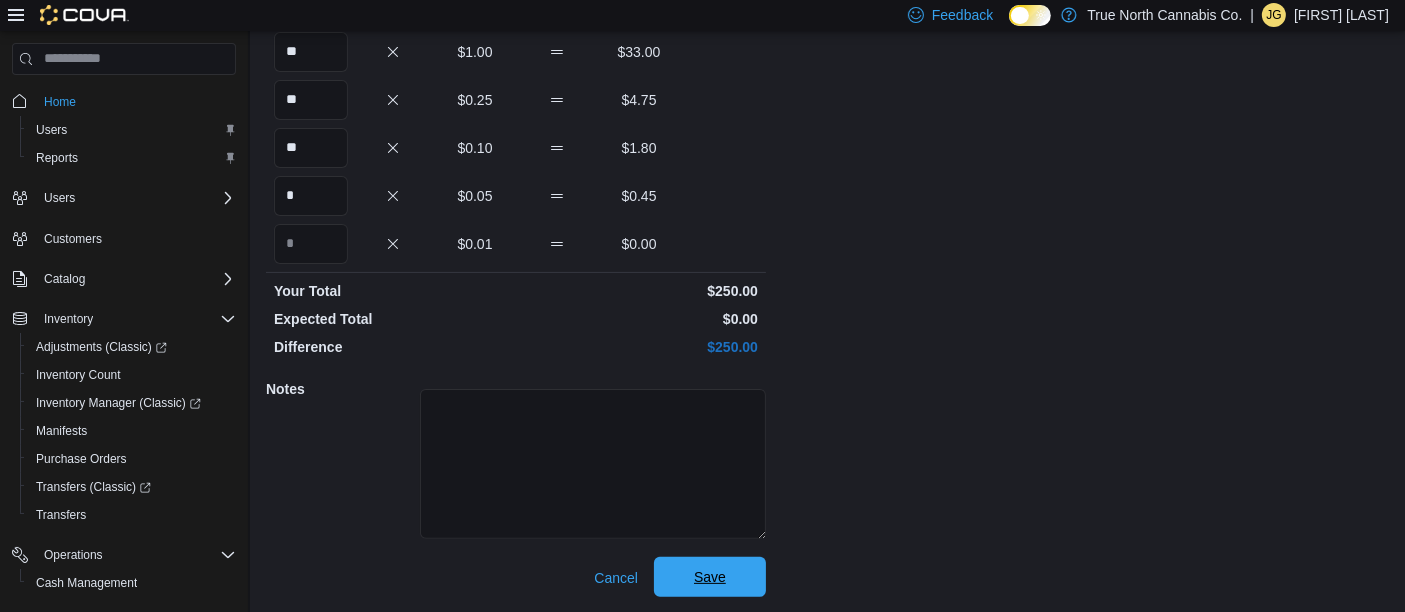 click on "Save" at bounding box center [710, 577] 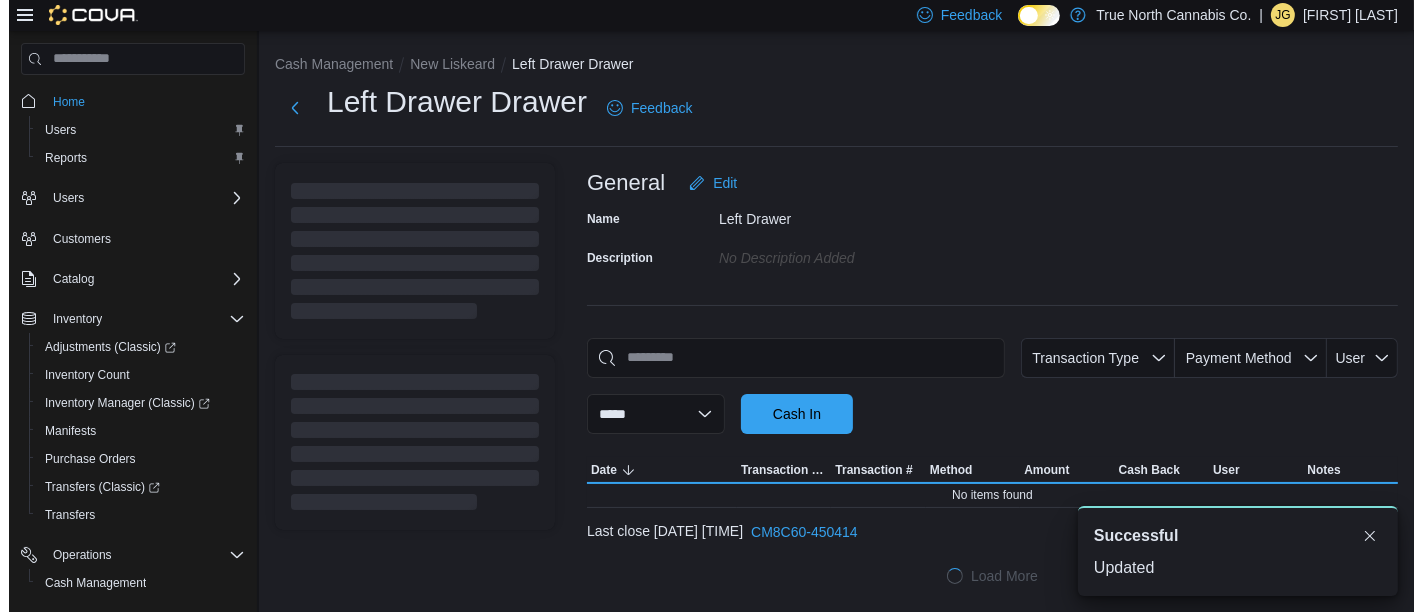 scroll, scrollTop: 0, scrollLeft: 0, axis: both 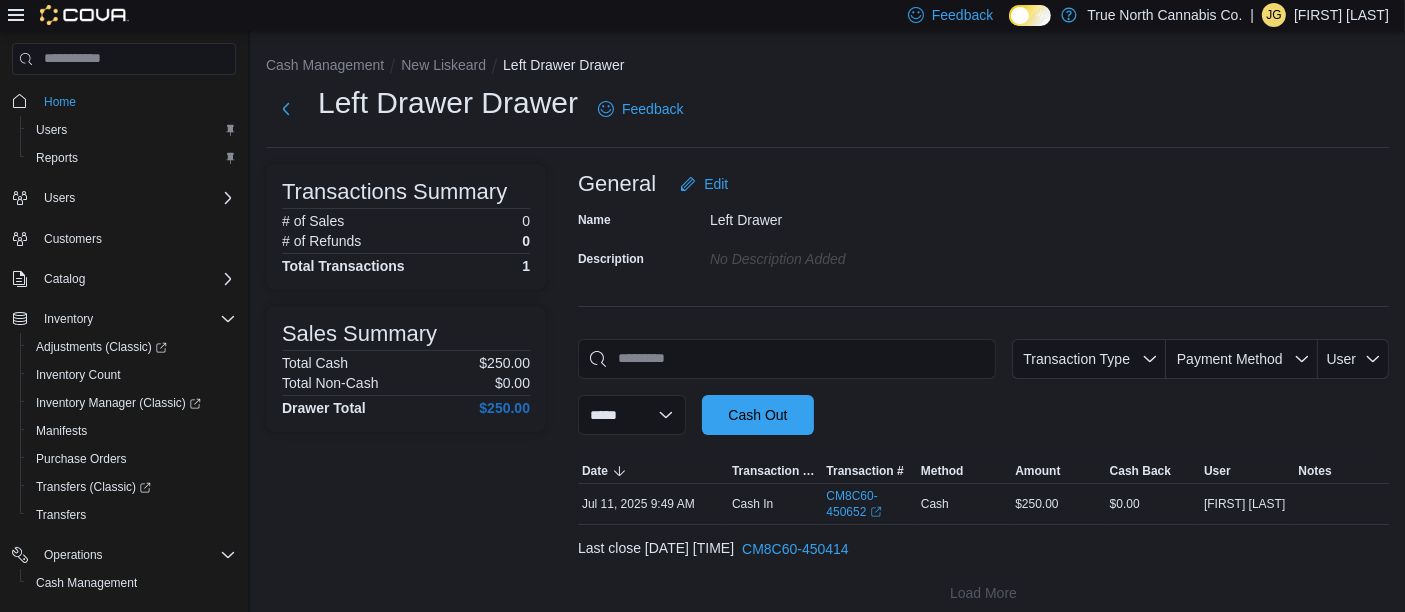 click at bounding box center (827, 147) 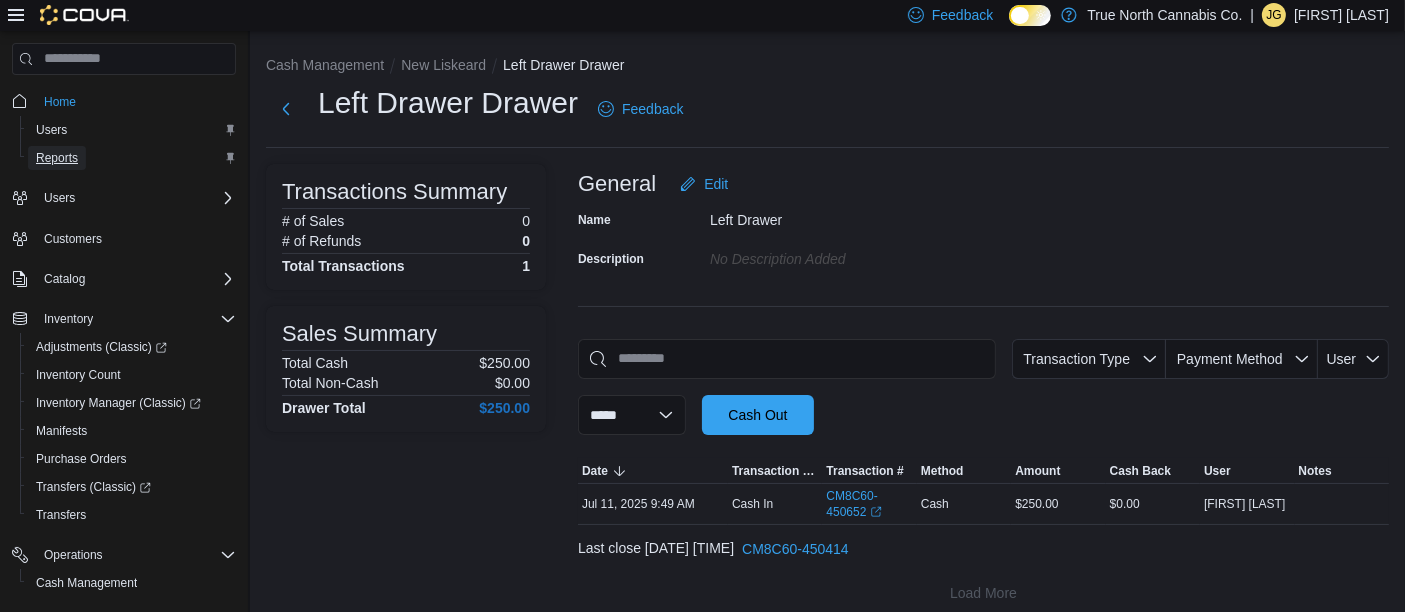 click on "Reports" at bounding box center [57, 158] 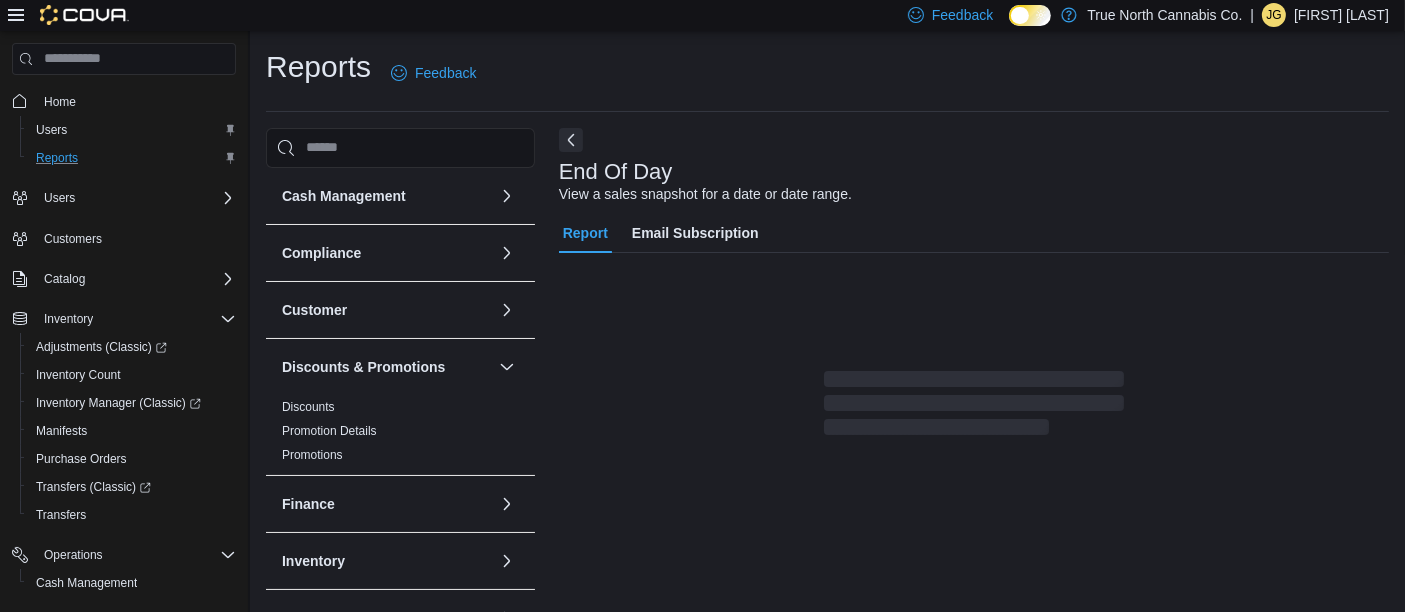 scroll, scrollTop: 30, scrollLeft: 0, axis: vertical 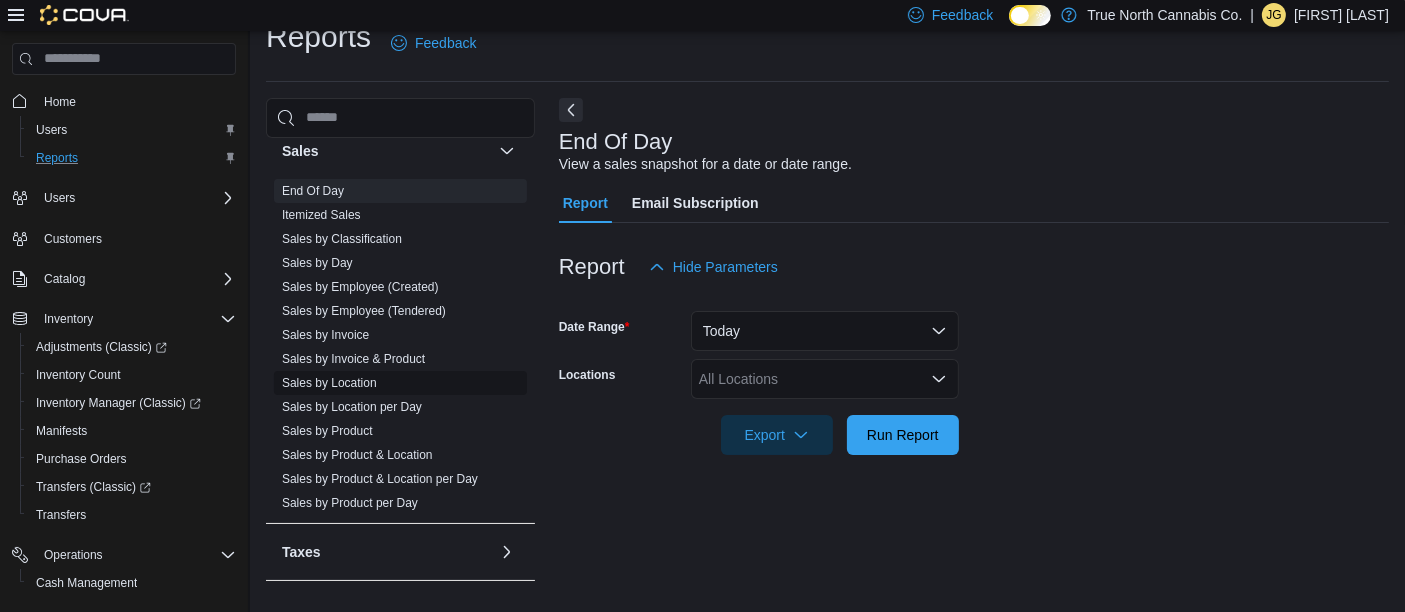 click on "Sales by Location" at bounding box center [329, 383] 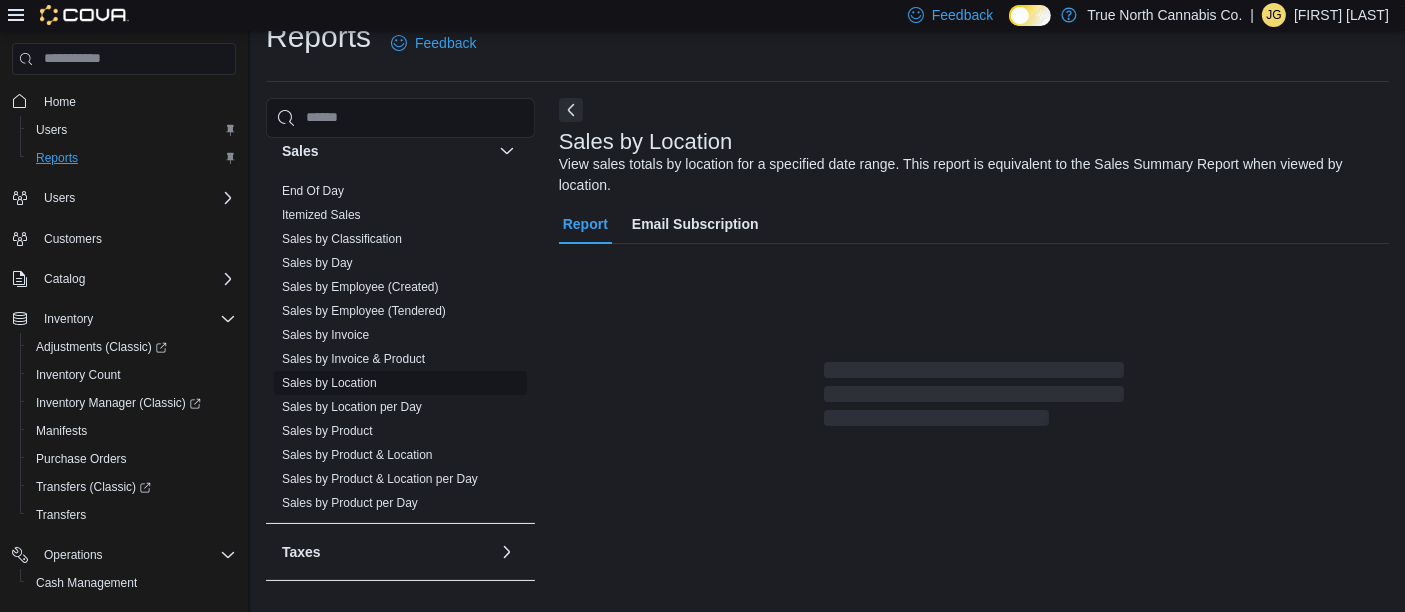 scroll, scrollTop: 66, scrollLeft: 0, axis: vertical 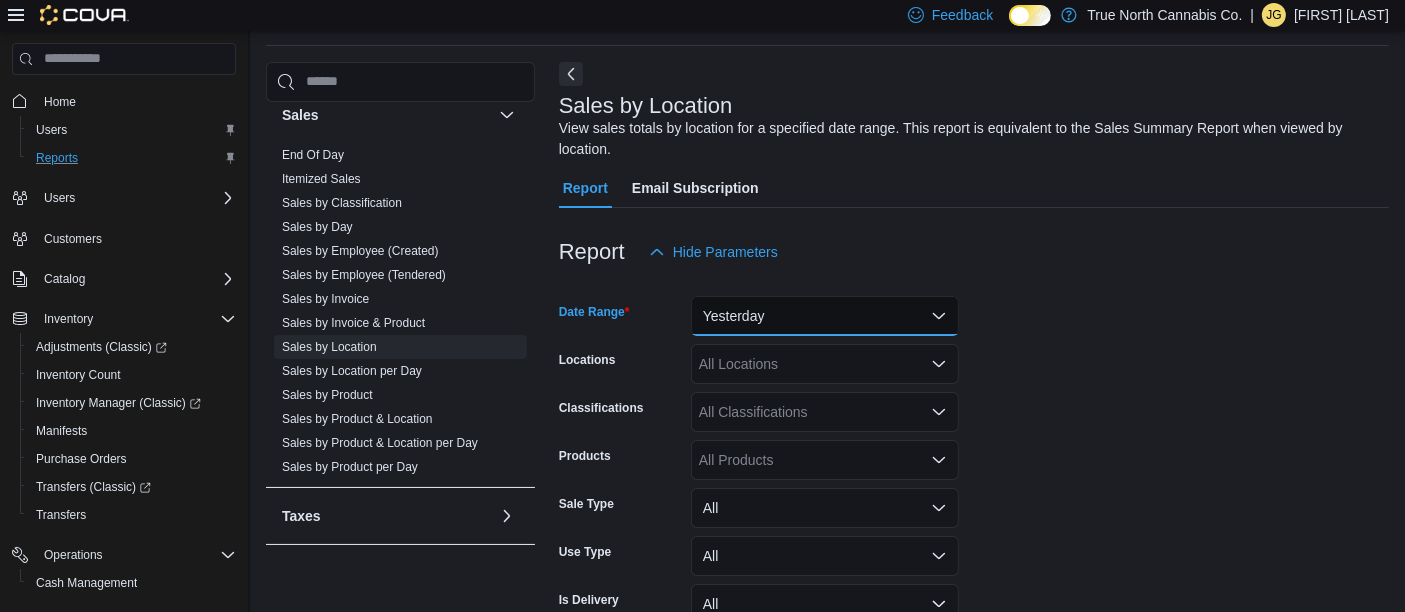 click on "Yesterday" at bounding box center [825, 316] 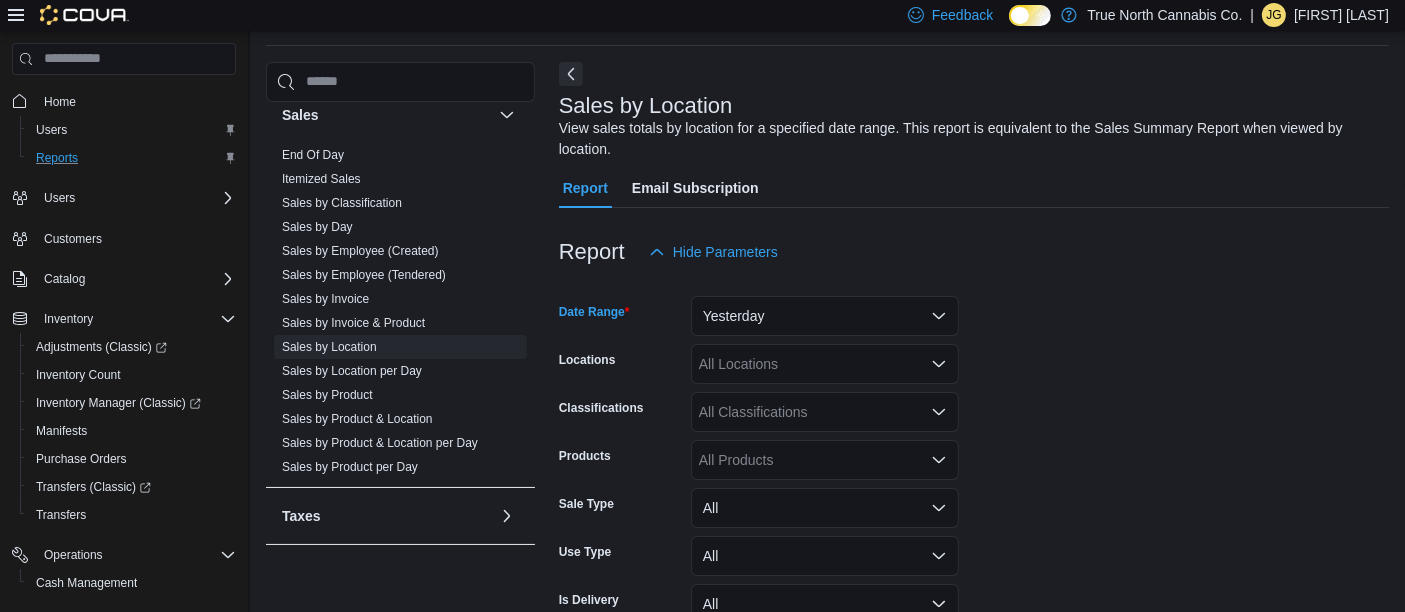 scroll, scrollTop: 61, scrollLeft: 0, axis: vertical 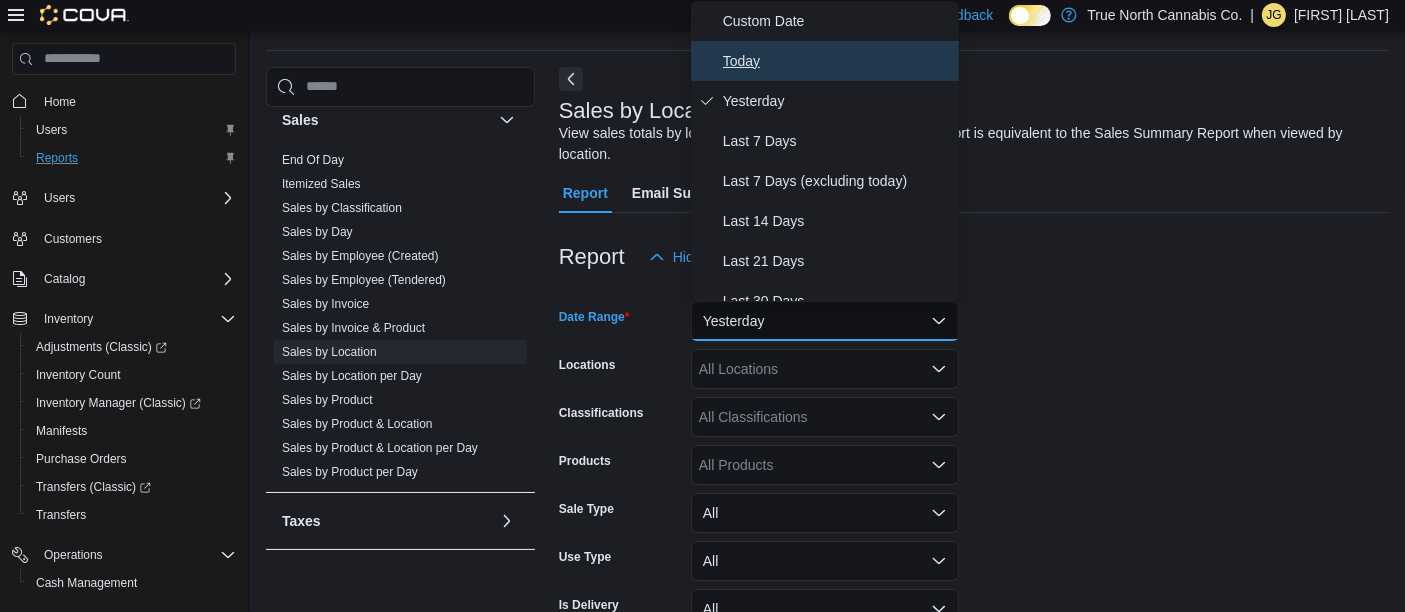 click on "Today" at bounding box center [837, 61] 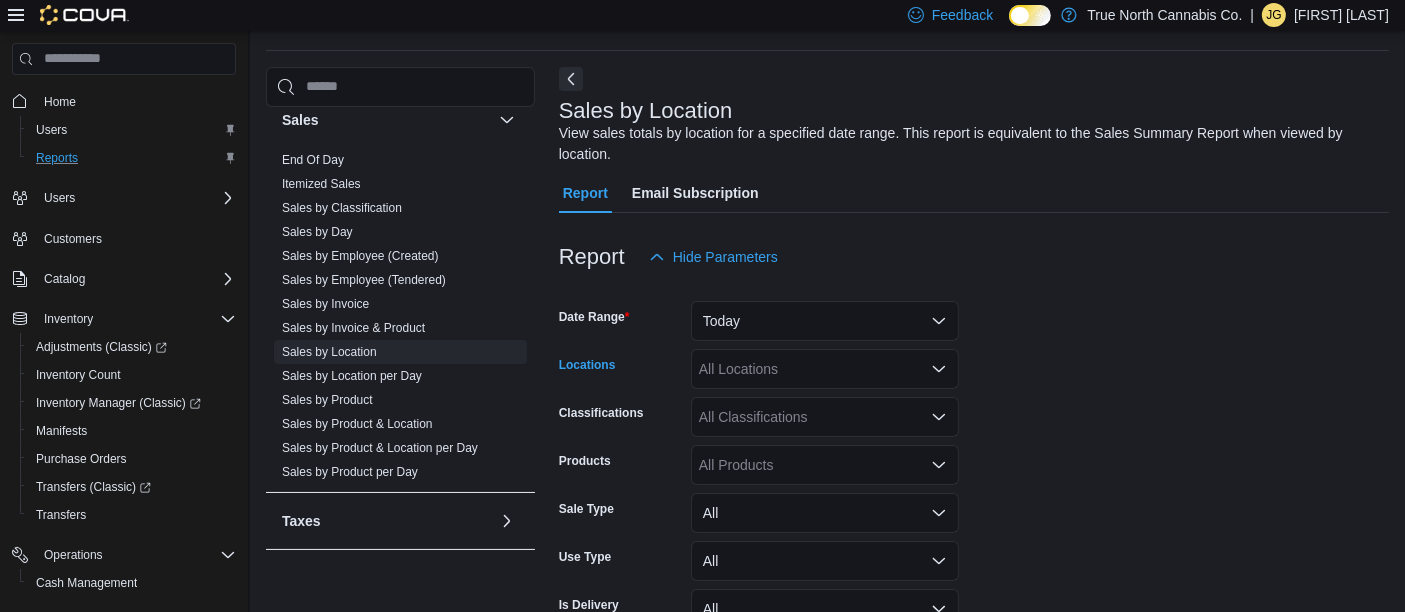 click on "All Locations" at bounding box center (825, 369) 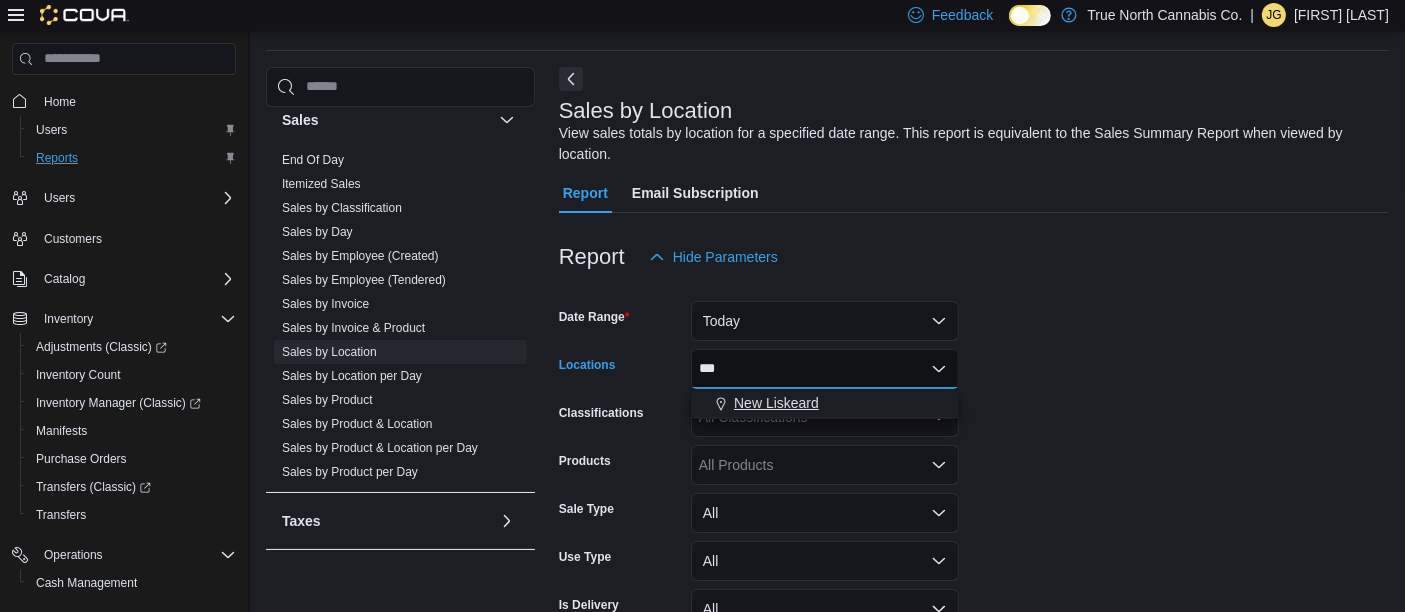 type on "***" 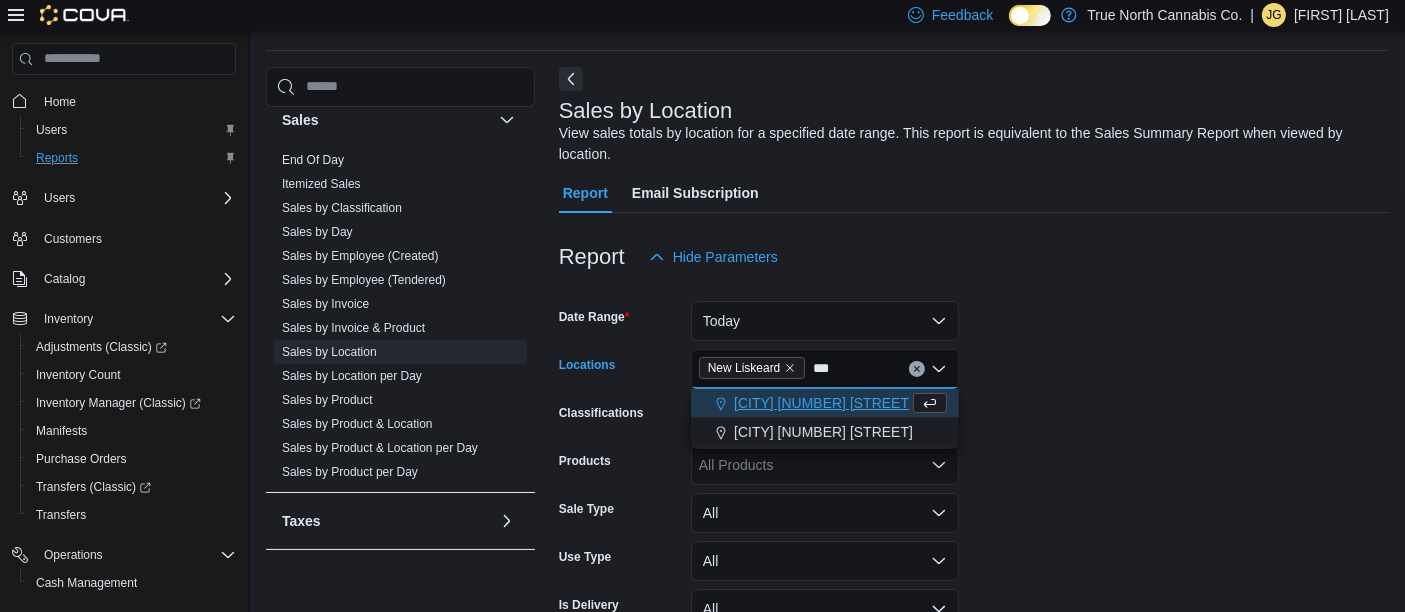 type on "***" 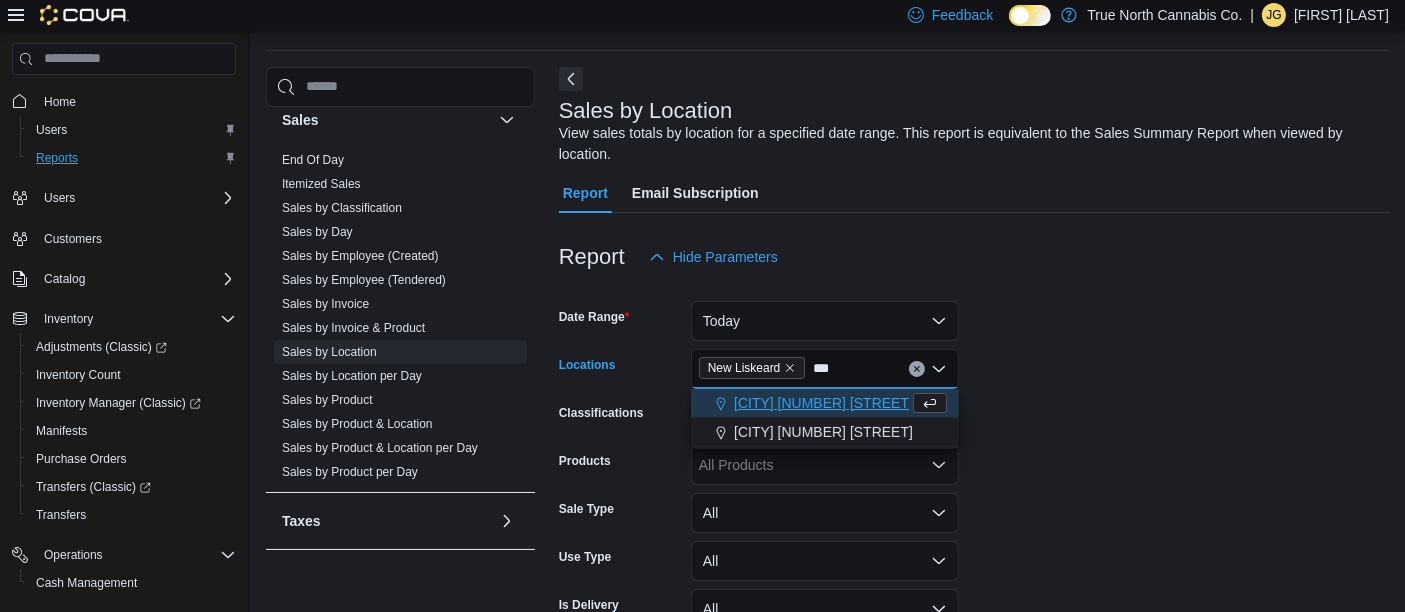 click on "[CITY] [NUMBER] [STREET]" at bounding box center [823, 403] 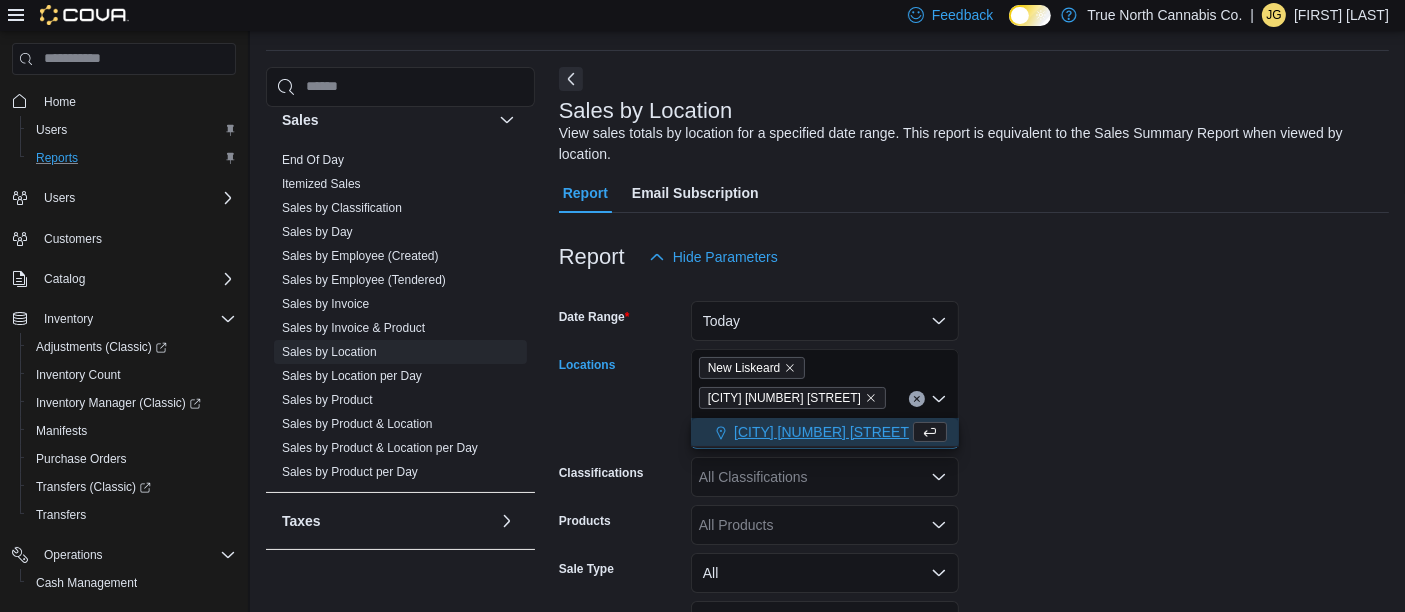 type on "***" 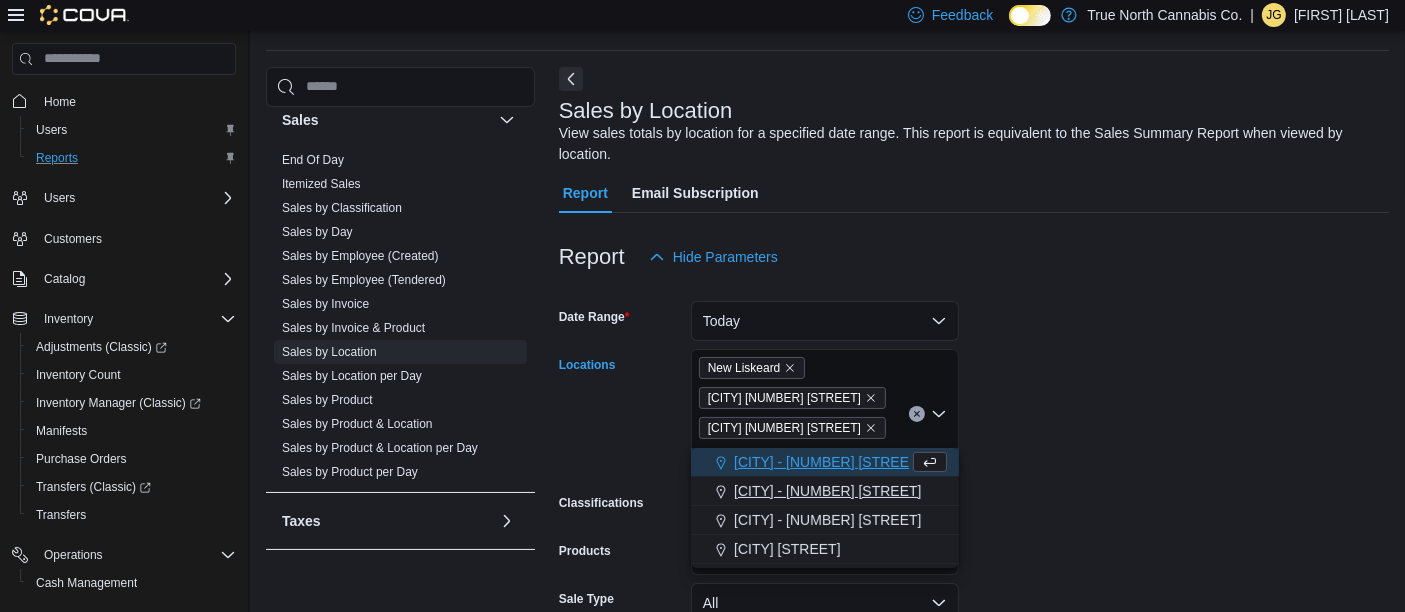 type on "****" 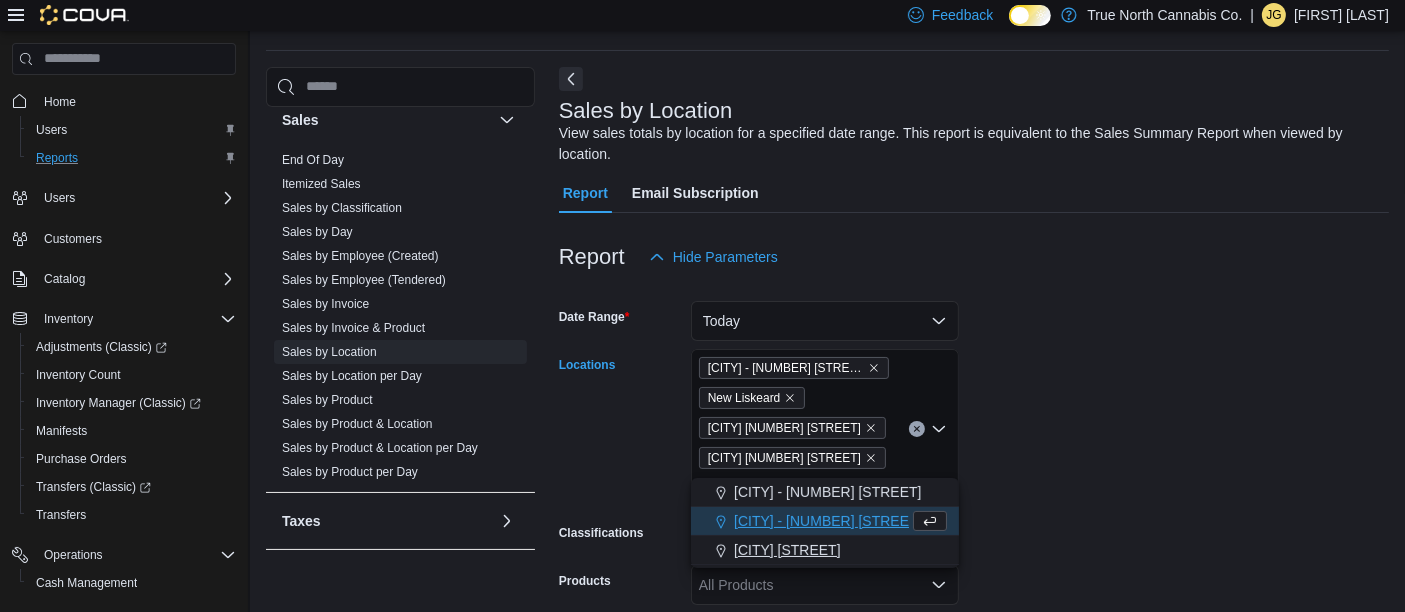 type on "****" 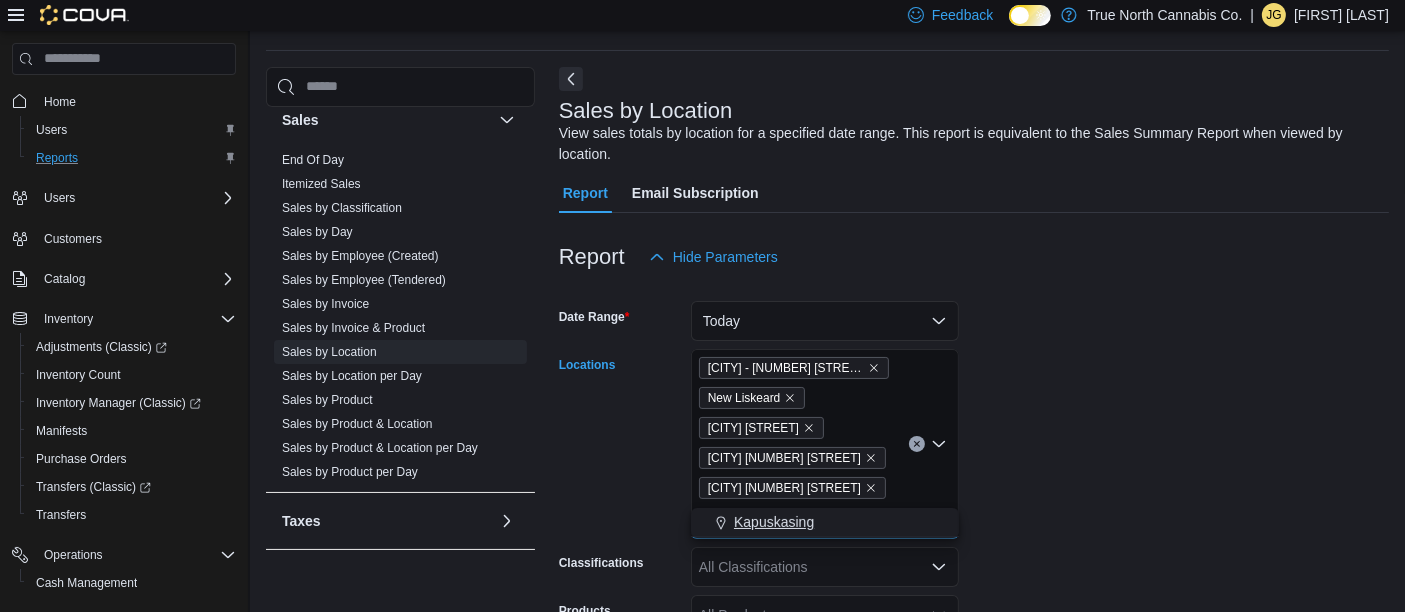 type on "***" 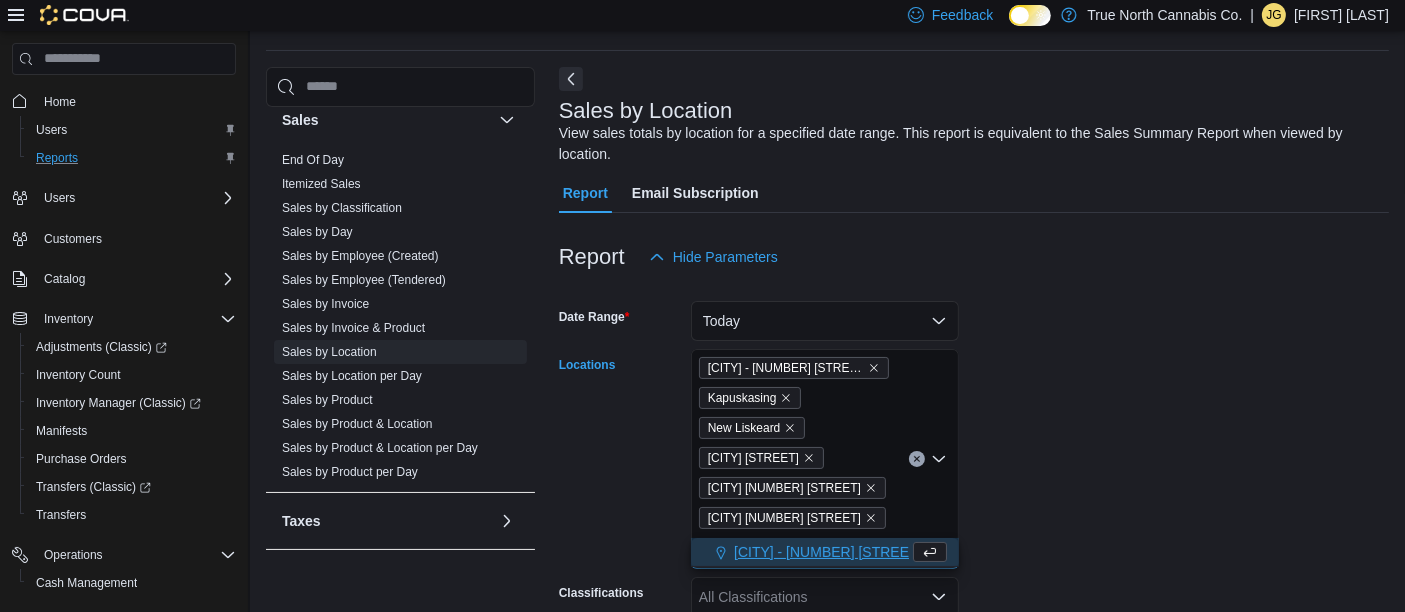 type on "****" 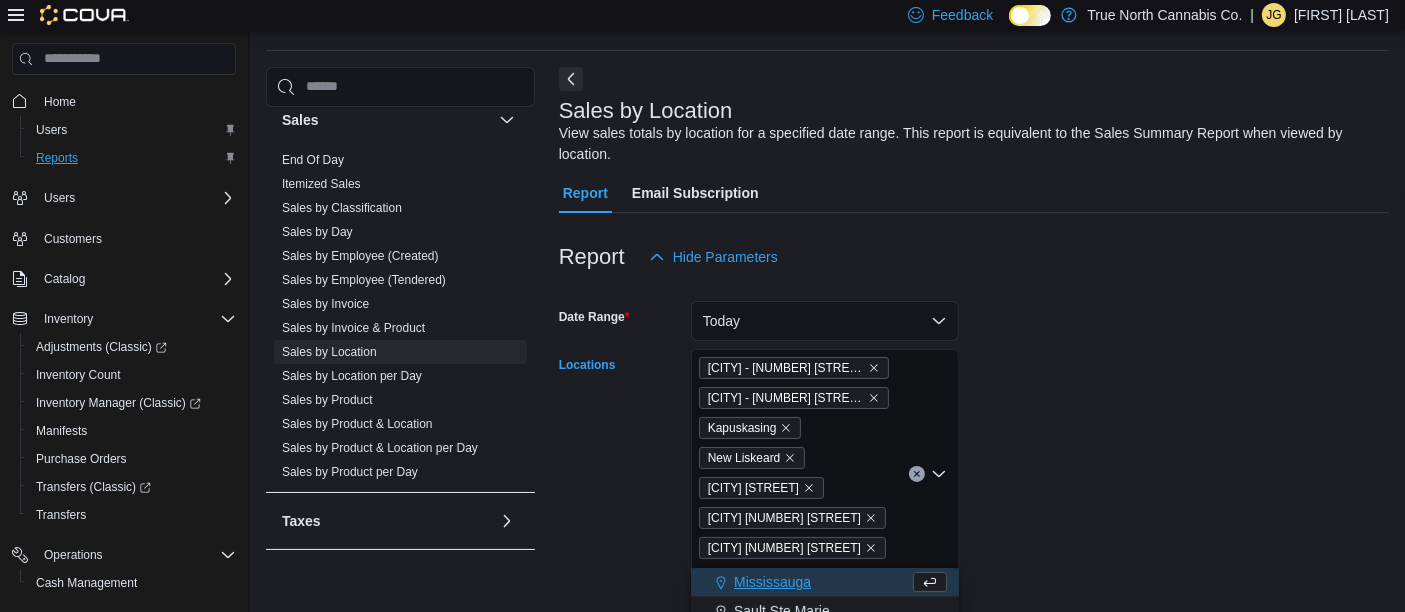 type on "***" 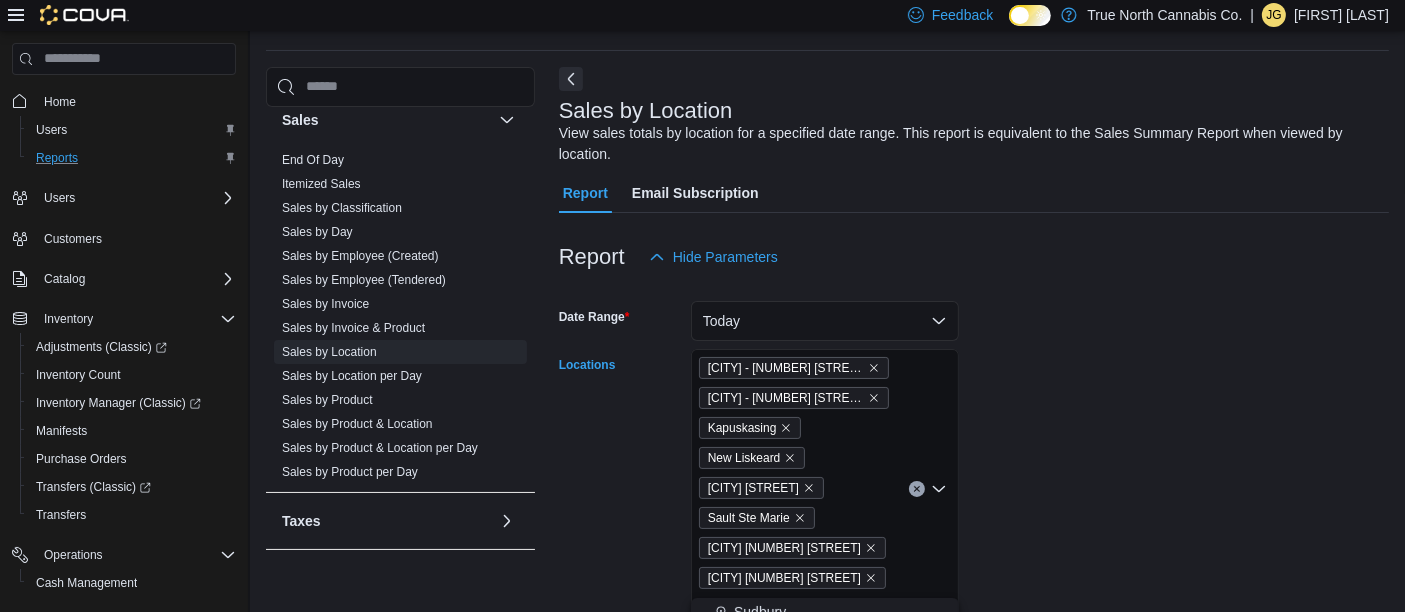 type on "***" 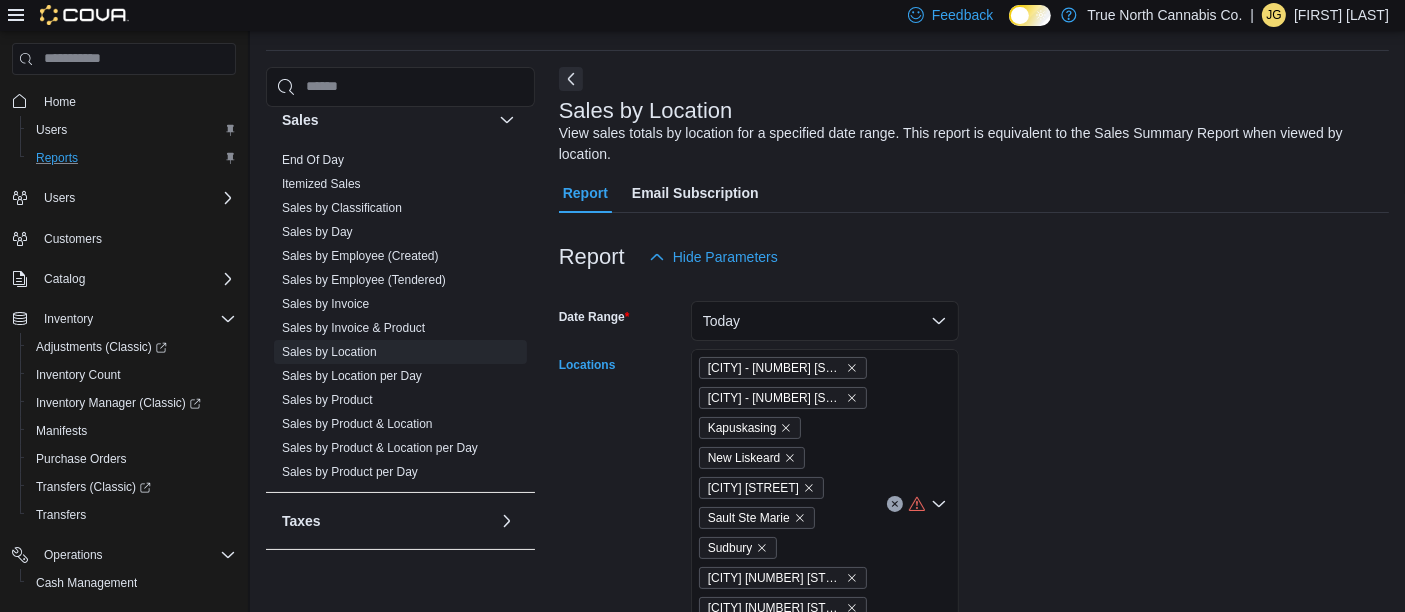 scroll, scrollTop: 64, scrollLeft: 0, axis: vertical 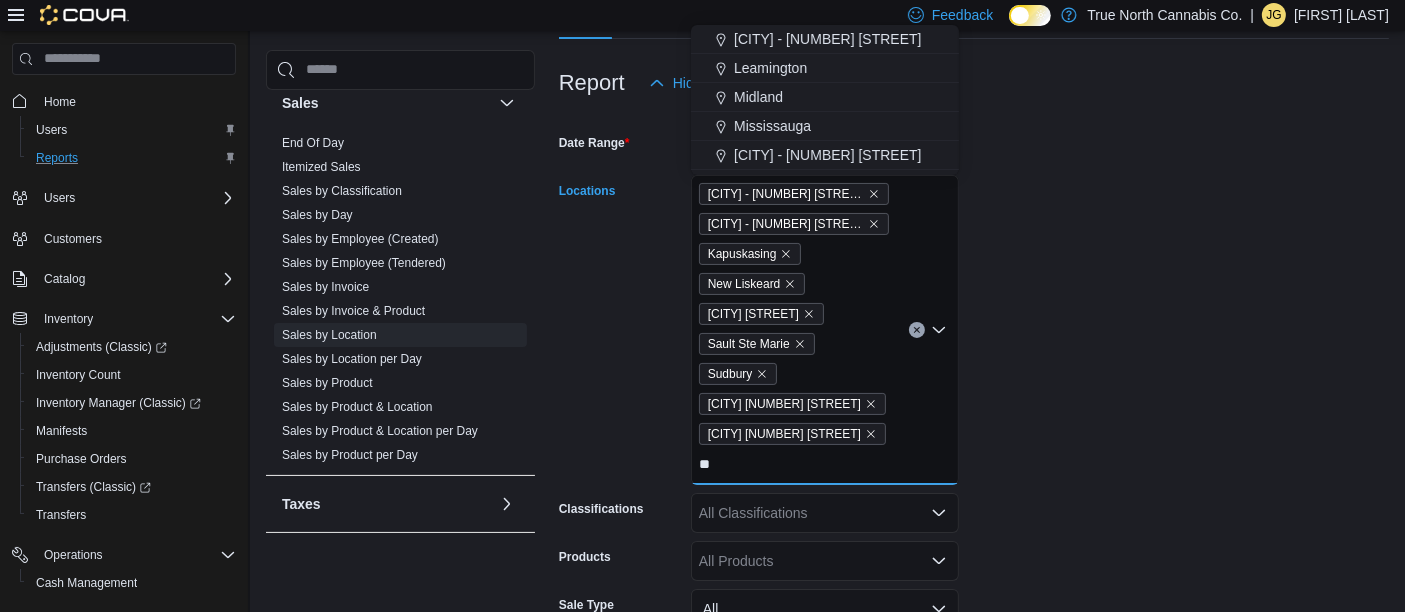 type on "*" 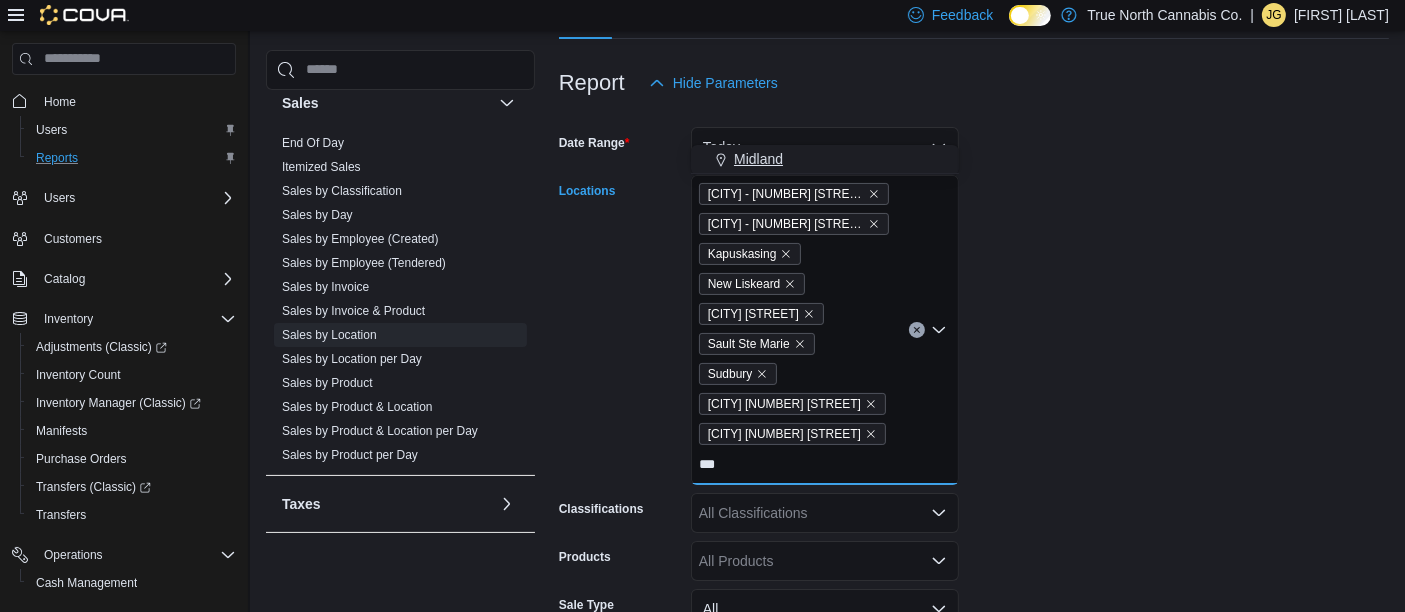 type on "***" 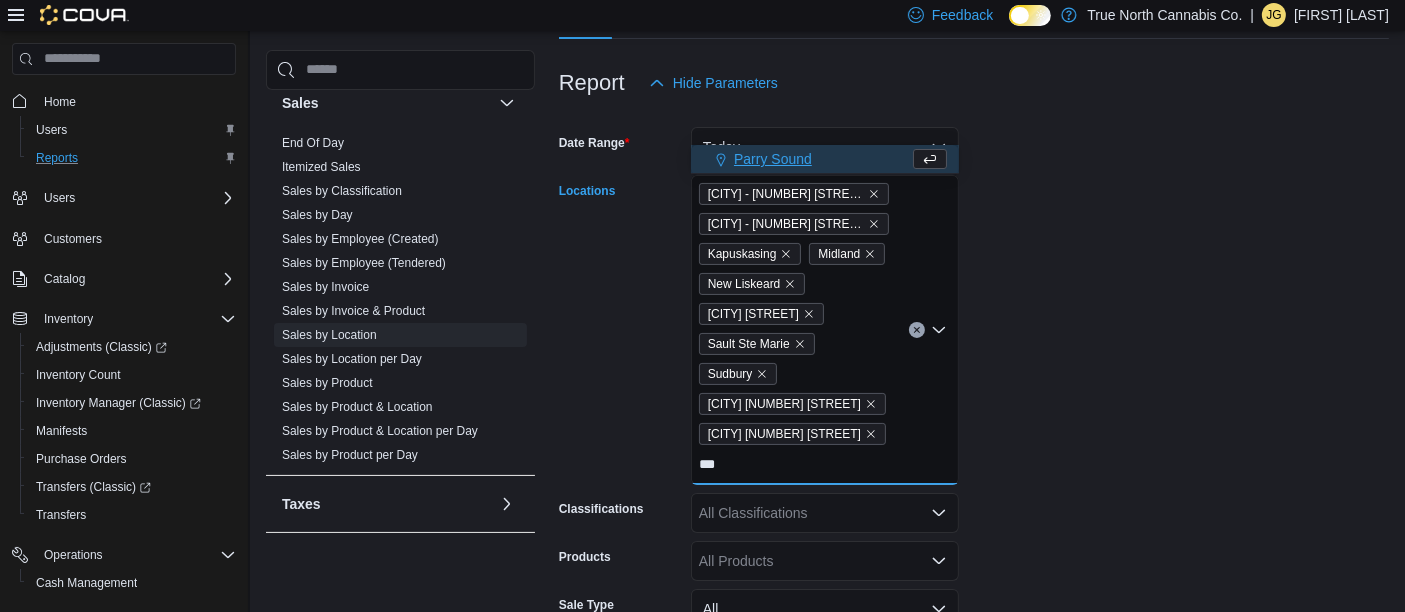 type on "***" 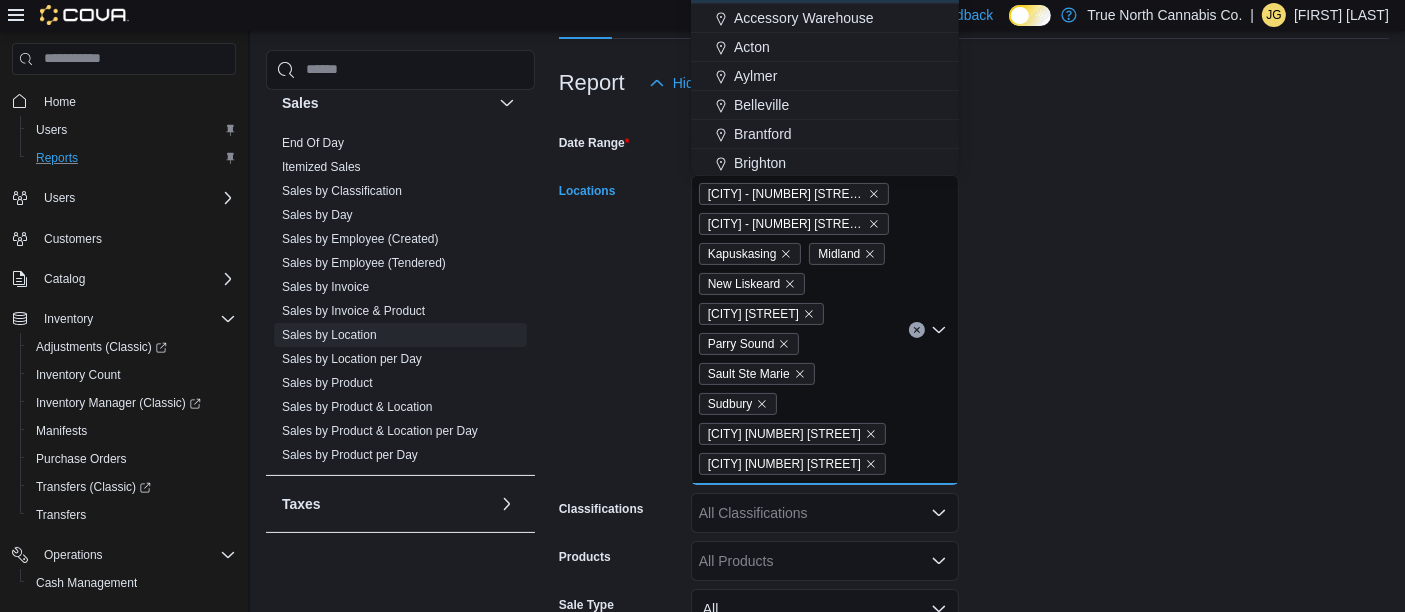 scroll, scrollTop: 442, scrollLeft: 0, axis: vertical 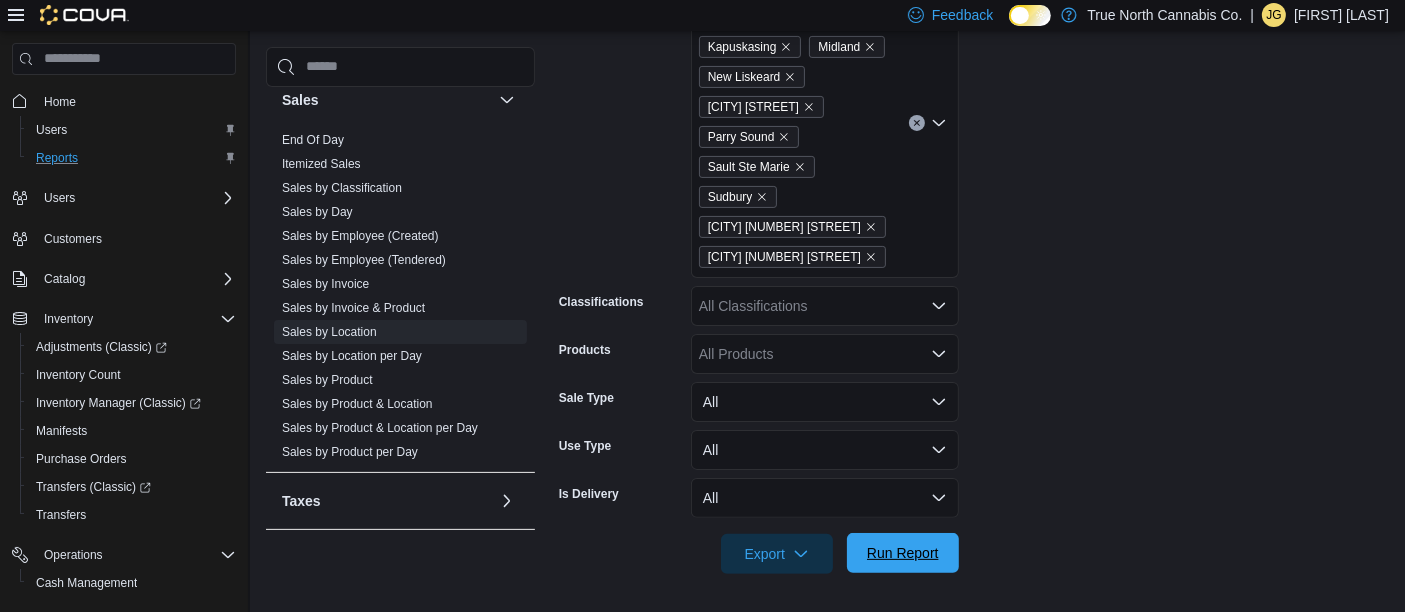 click on "Run Report" at bounding box center (903, 553) 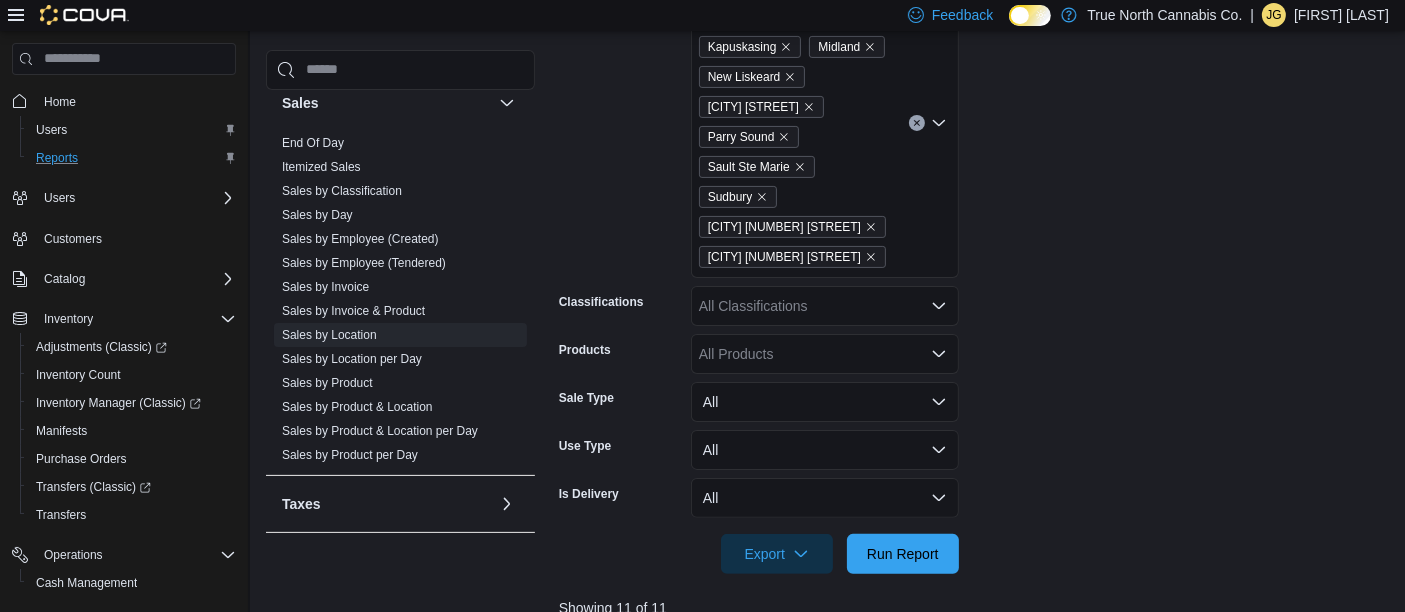 scroll, scrollTop: 956, scrollLeft: 0, axis: vertical 